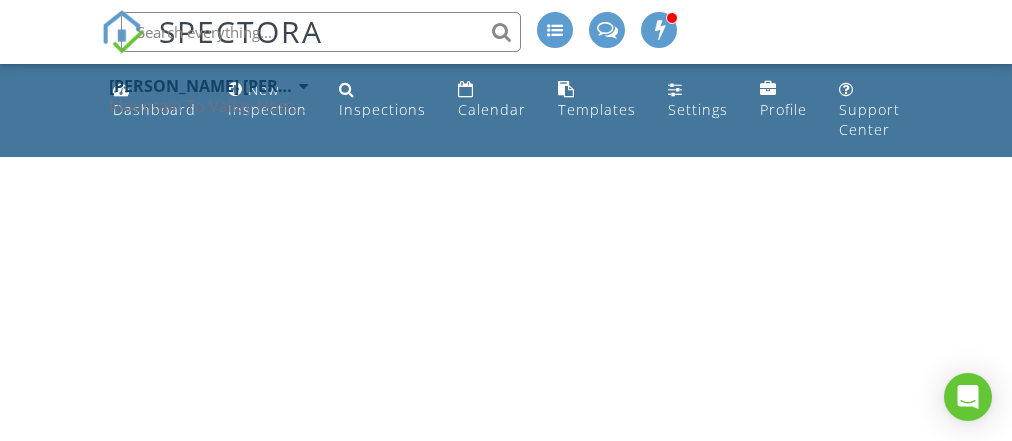 scroll, scrollTop: 0, scrollLeft: 0, axis: both 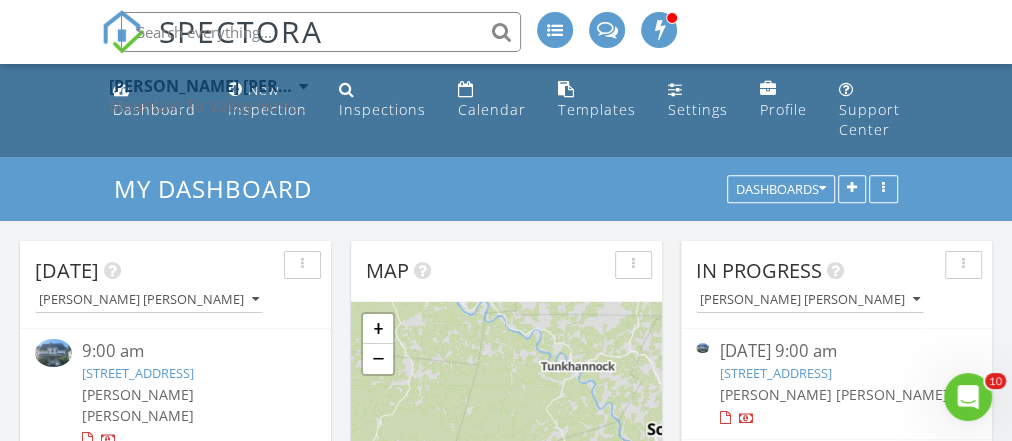 click at bounding box center (53, 352) 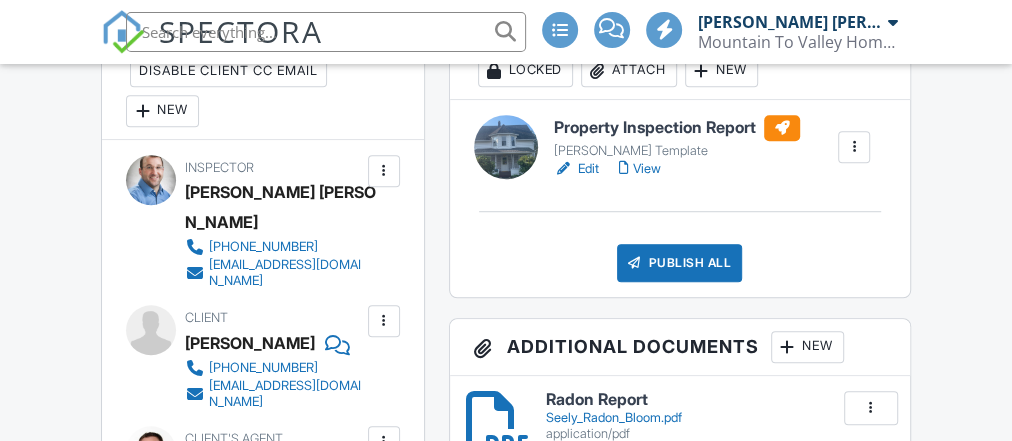 scroll, scrollTop: 600, scrollLeft: 0, axis: vertical 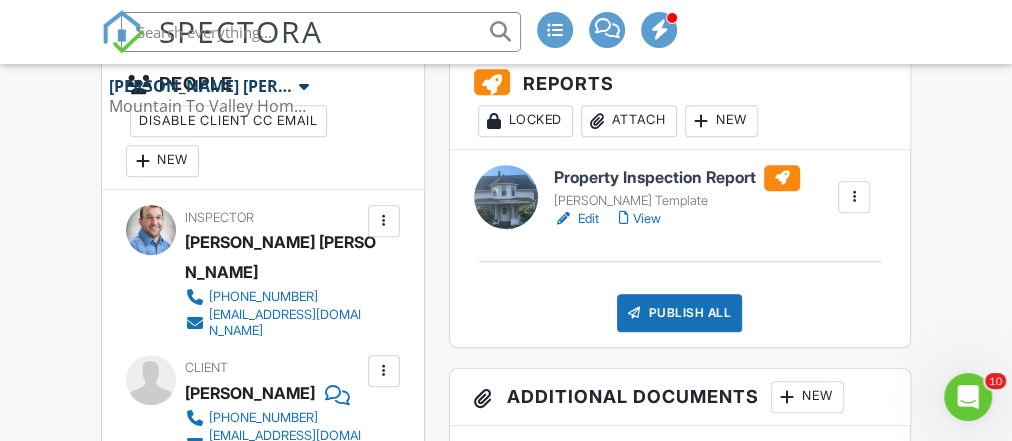 click on "Edit
View" at bounding box center [677, 219] 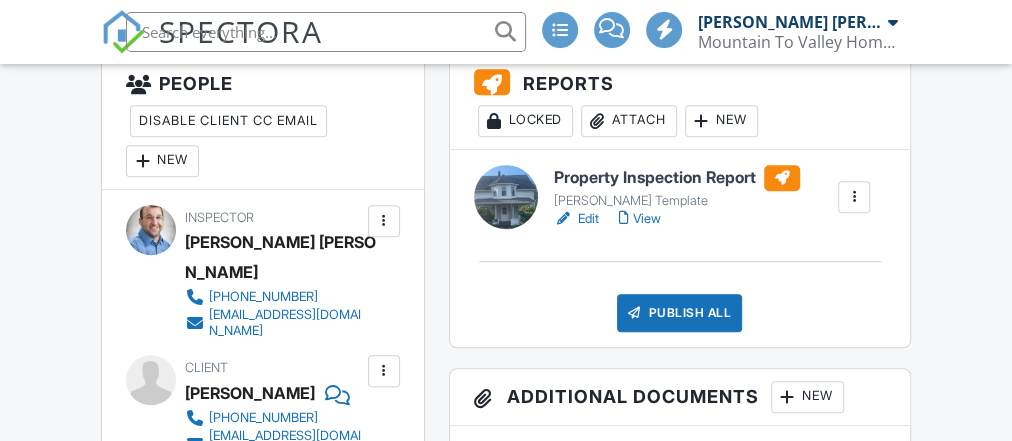 scroll, scrollTop: 550, scrollLeft: 0, axis: vertical 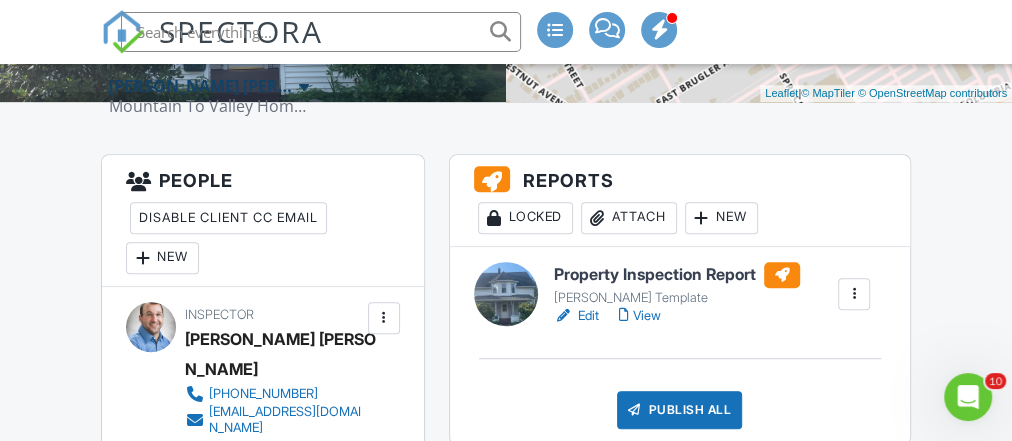 click on "View" at bounding box center (640, 316) 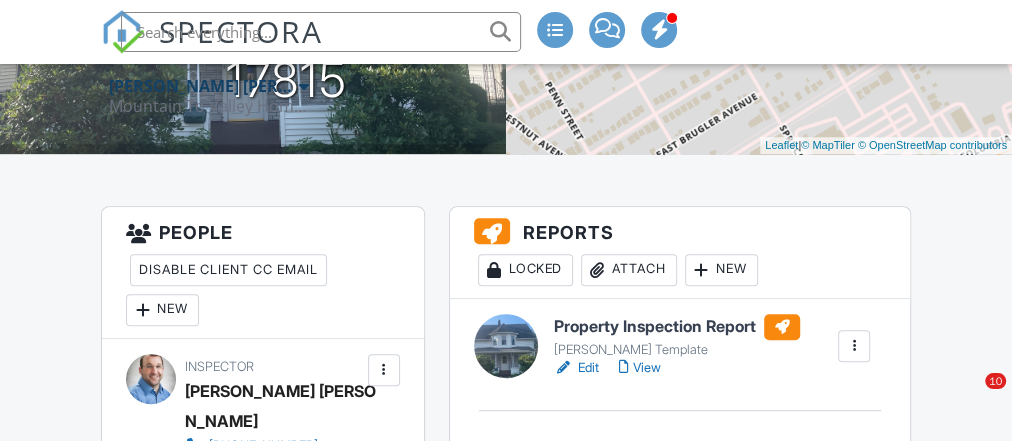 scroll, scrollTop: 453, scrollLeft: 0, axis: vertical 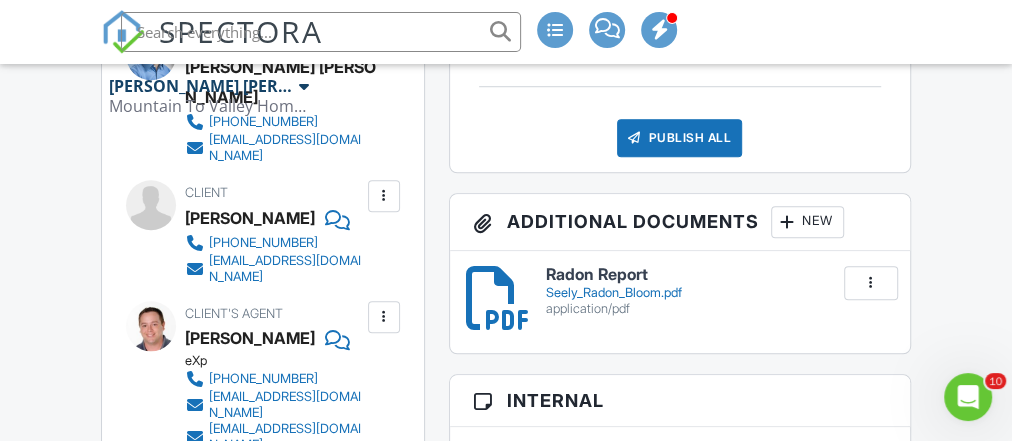click at bounding box center [871, 283] 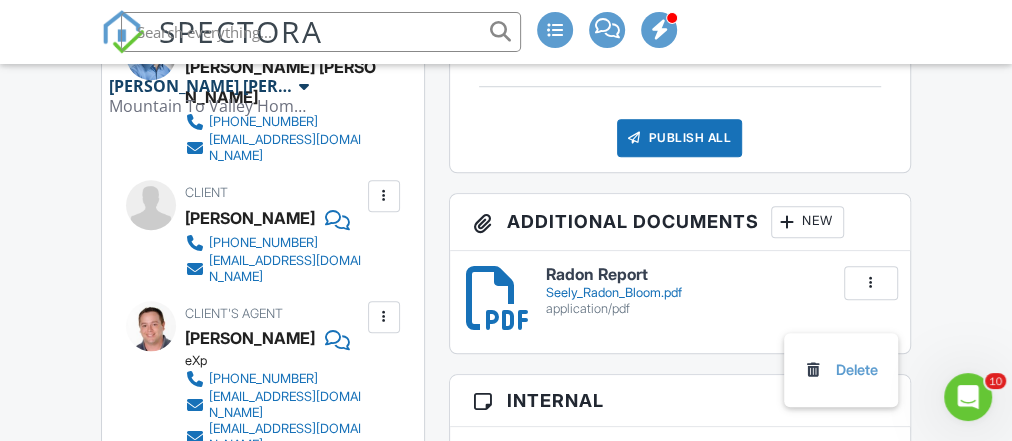click on "Radon Report
Seely_Radon_Bloom.pdf
application/pdf" at bounding box center [716, 291] 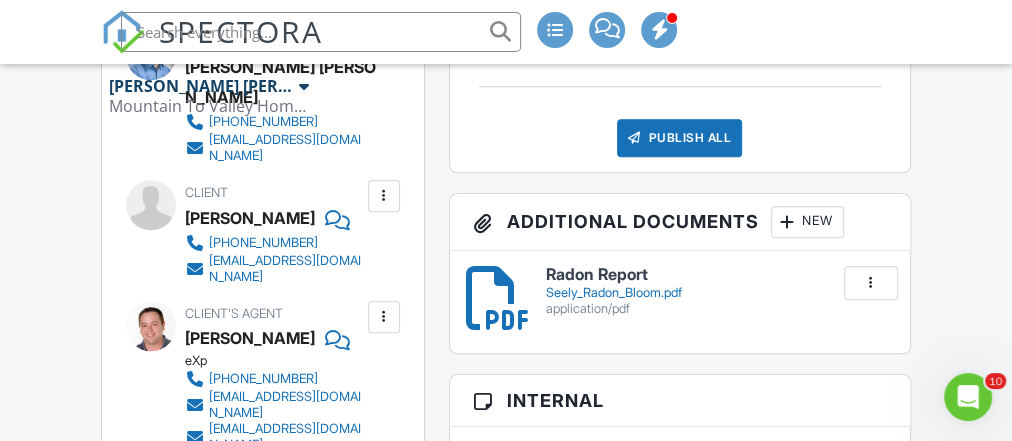 click on "New" at bounding box center (807, 222) 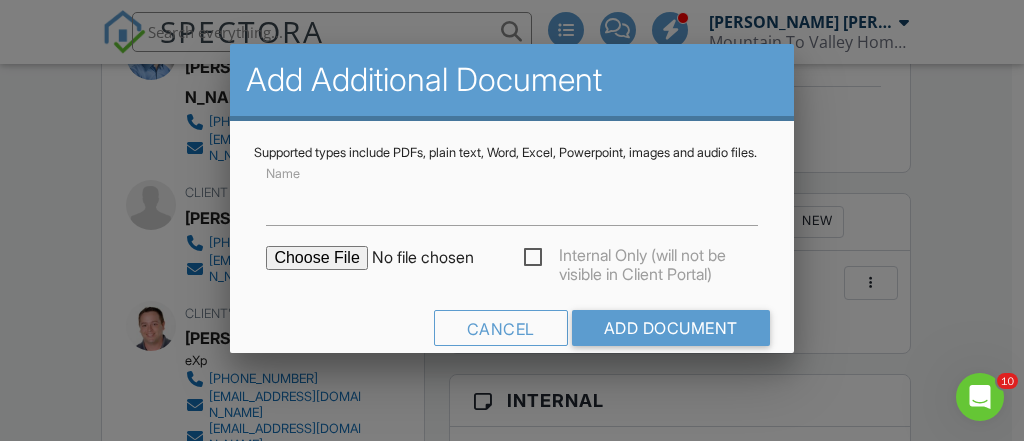 click at bounding box center [436, 258] 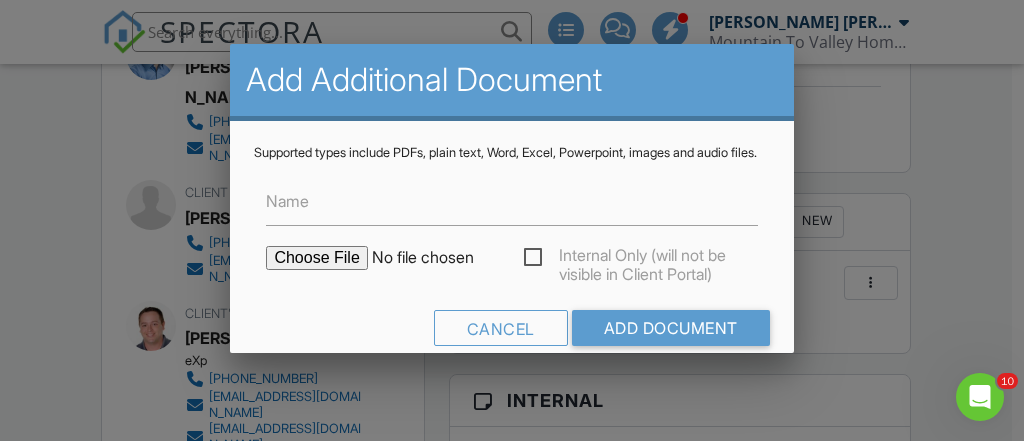 type on "C:\fakepath\648 E. 3rd St Pest Report.pdf" 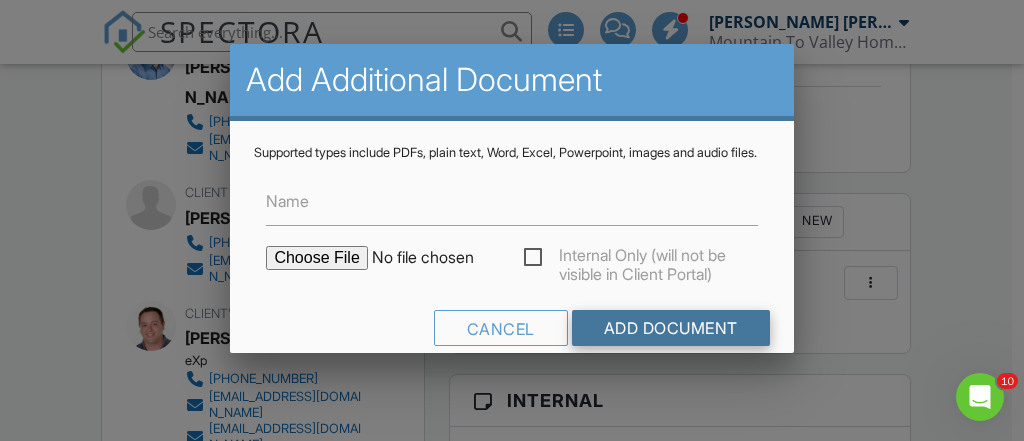 click on "Add Document" at bounding box center (671, 328) 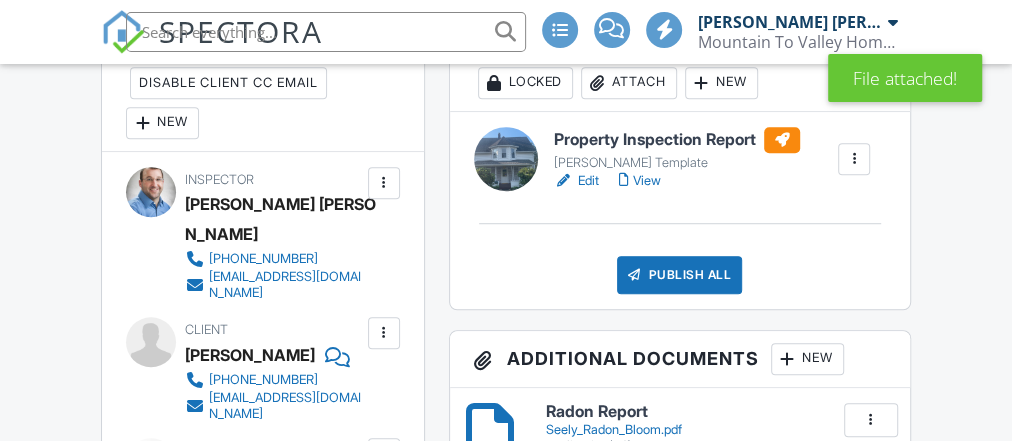 scroll, scrollTop: 791, scrollLeft: 0, axis: vertical 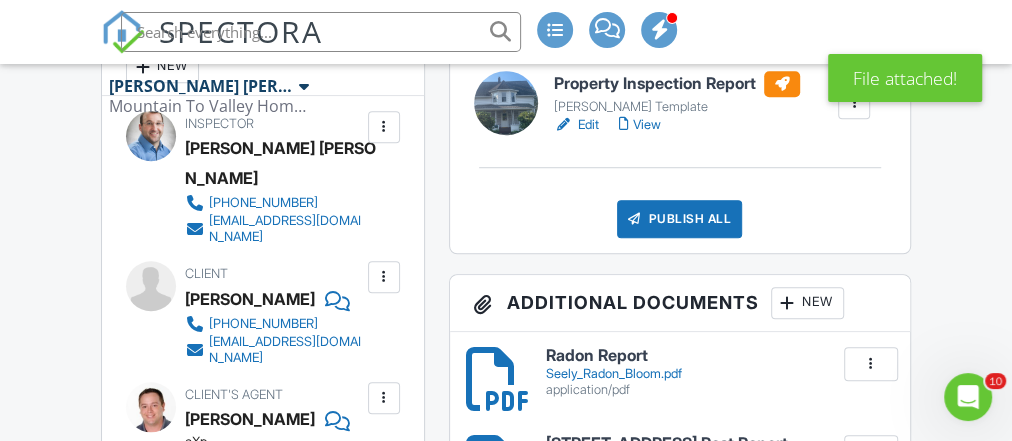 click on "Publish All" at bounding box center [679, 219] 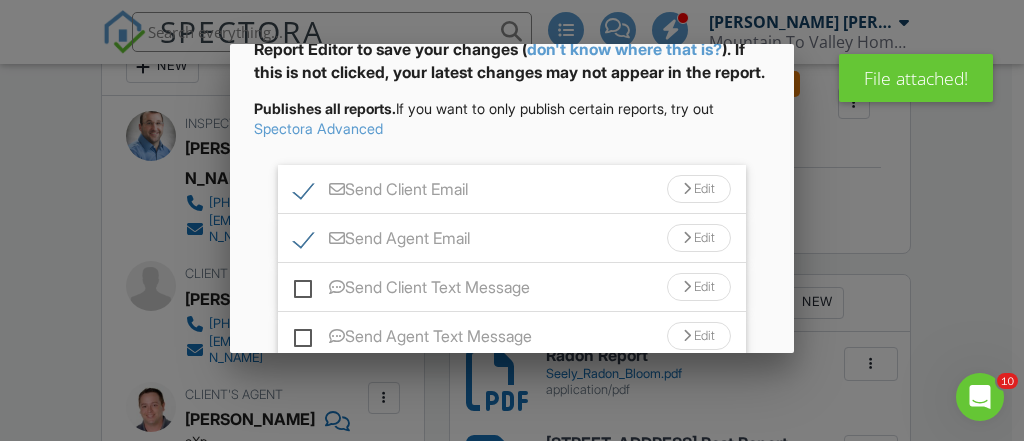click on "Send Client Text Message" at bounding box center (412, 290) 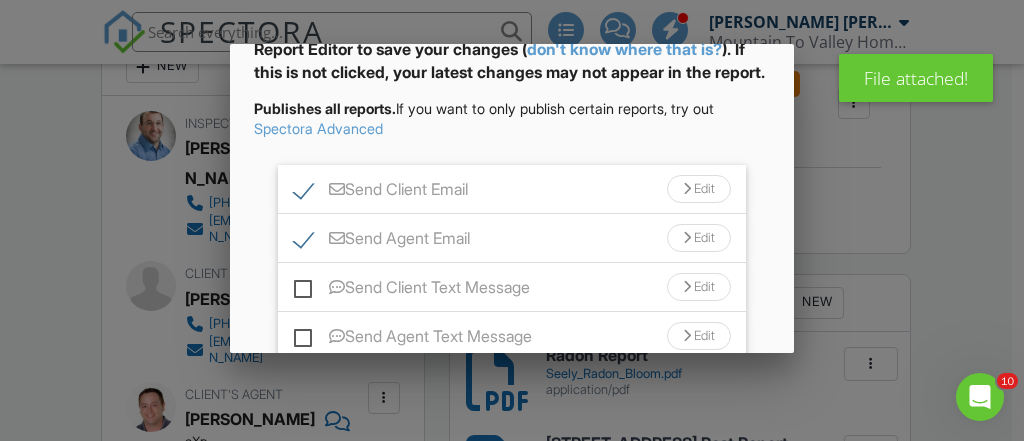 click on "Send Client Text Message" at bounding box center (300, 277) 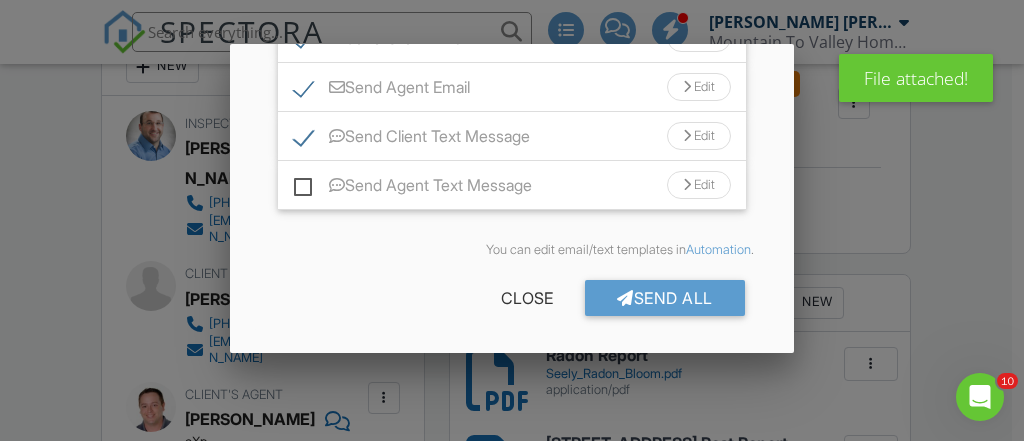 scroll, scrollTop: 300, scrollLeft: 0, axis: vertical 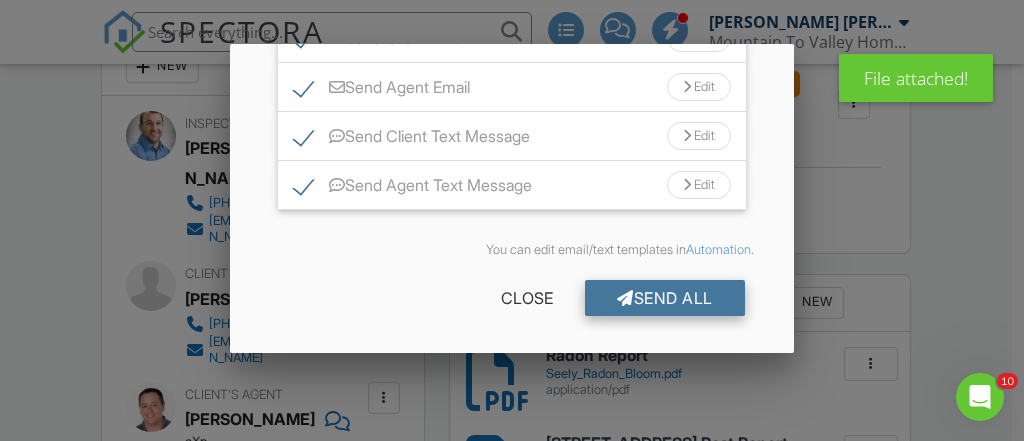 click on "Send All" at bounding box center [665, 298] 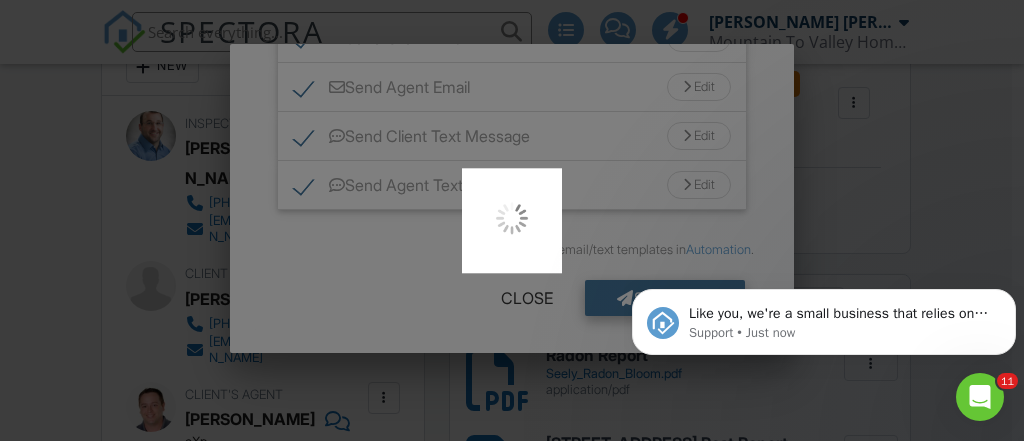 scroll, scrollTop: 0, scrollLeft: 0, axis: both 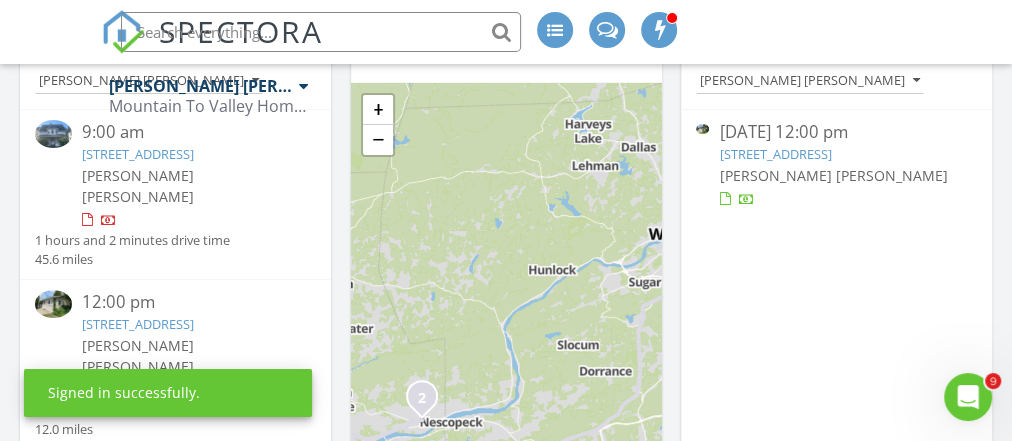 click at bounding box center [53, 303] 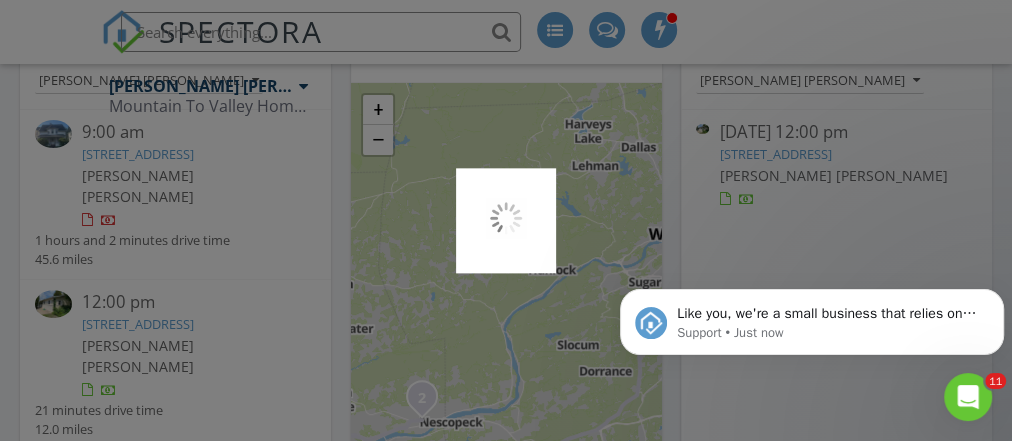 scroll, scrollTop: 0, scrollLeft: 0, axis: both 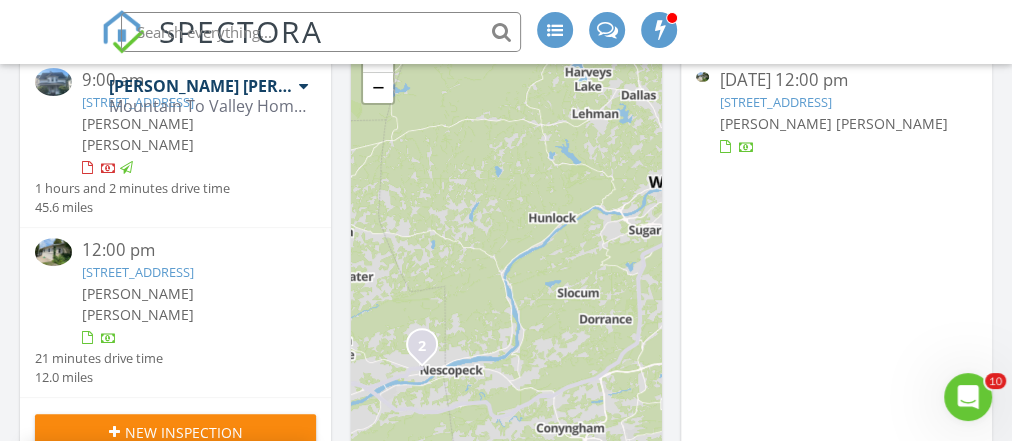 click at bounding box center [53, 251] 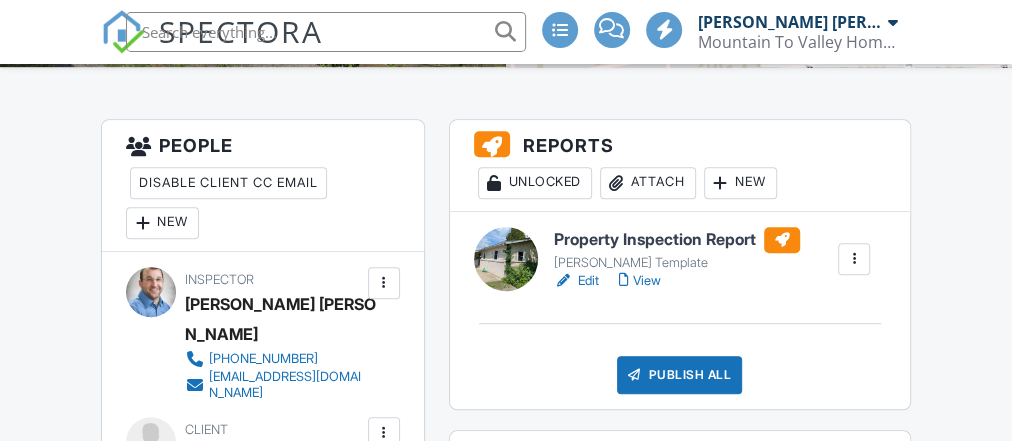 scroll, scrollTop: 490, scrollLeft: 0, axis: vertical 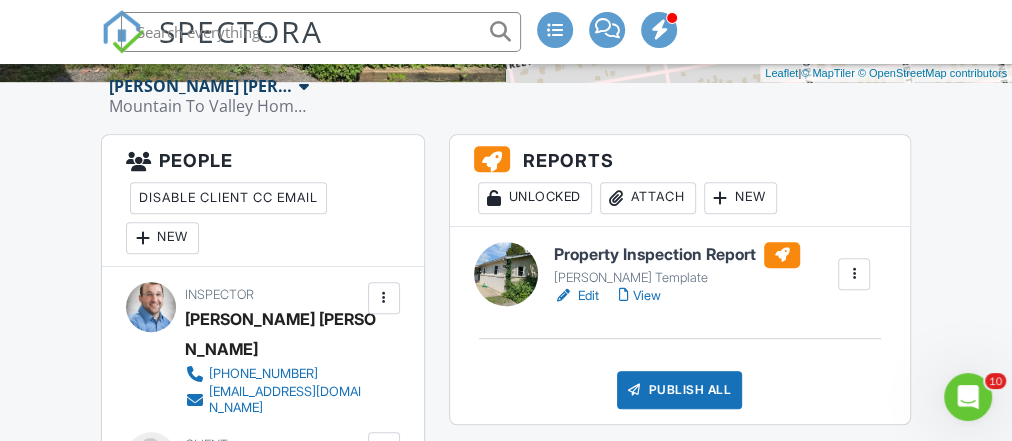click on "View" at bounding box center [640, 296] 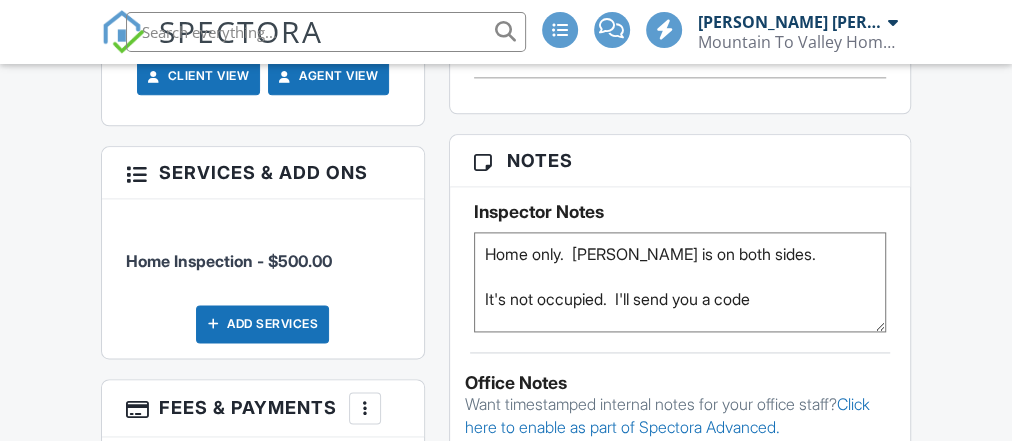 scroll, scrollTop: 1098, scrollLeft: 0, axis: vertical 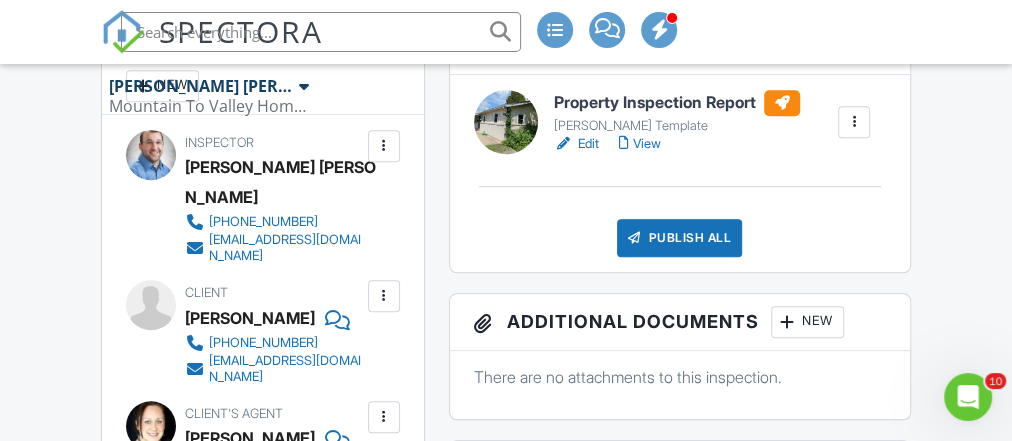 click on "Publish All" at bounding box center (679, 238) 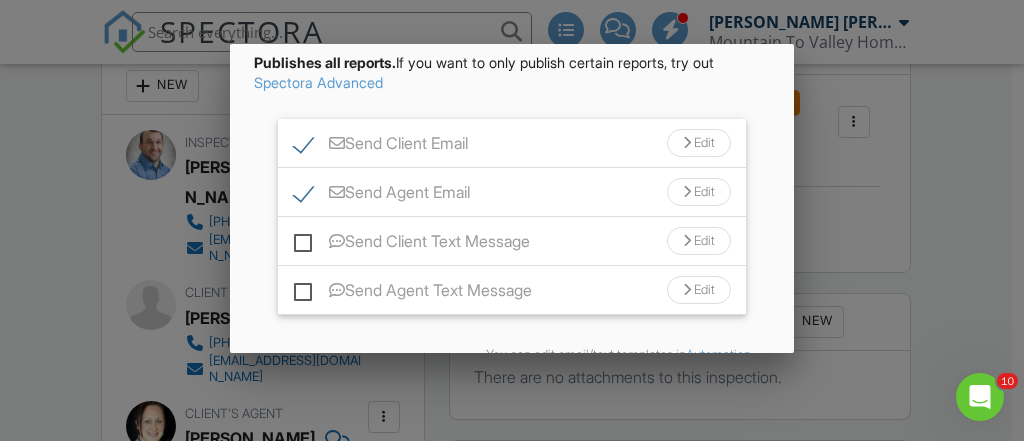 scroll, scrollTop: 179, scrollLeft: 0, axis: vertical 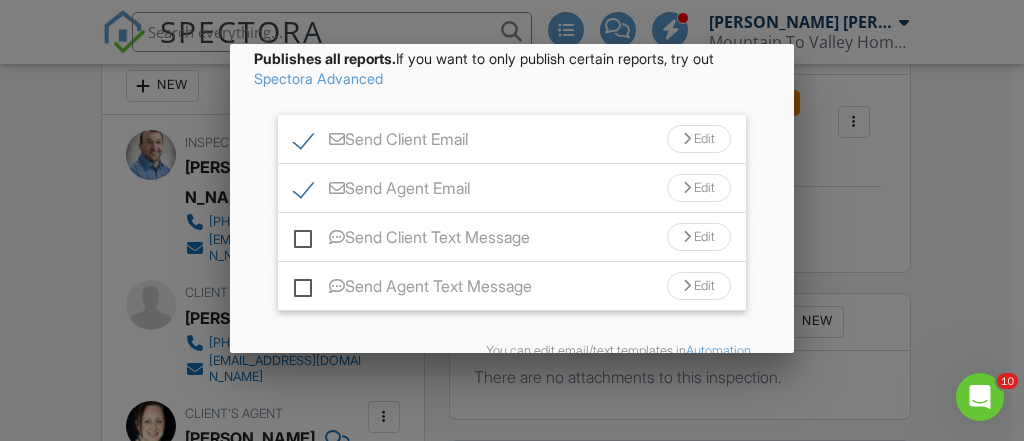 click on "Send Client Text Message" at bounding box center [412, 240] 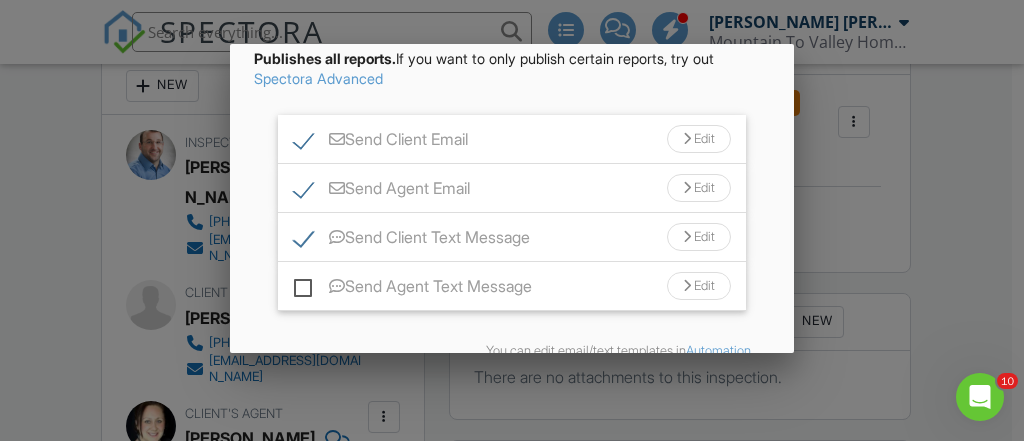 click on "Send Agent Text Message" at bounding box center [413, 289] 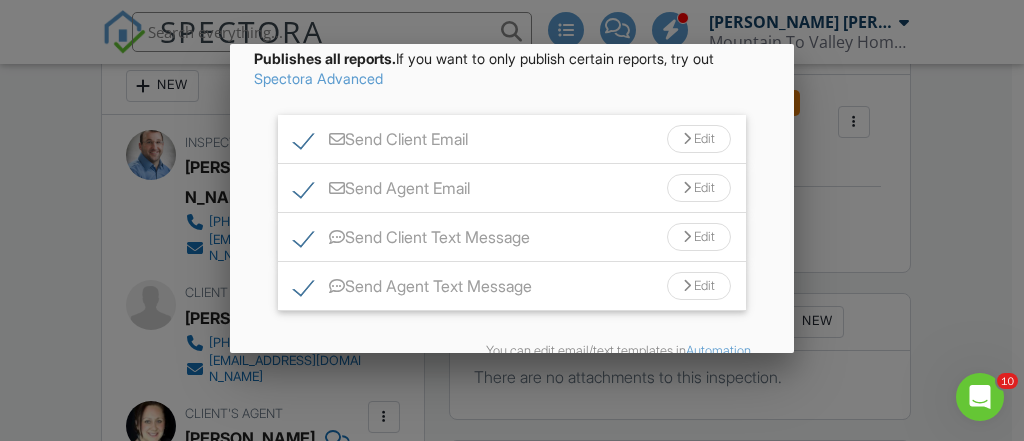 scroll, scrollTop: 300, scrollLeft: 0, axis: vertical 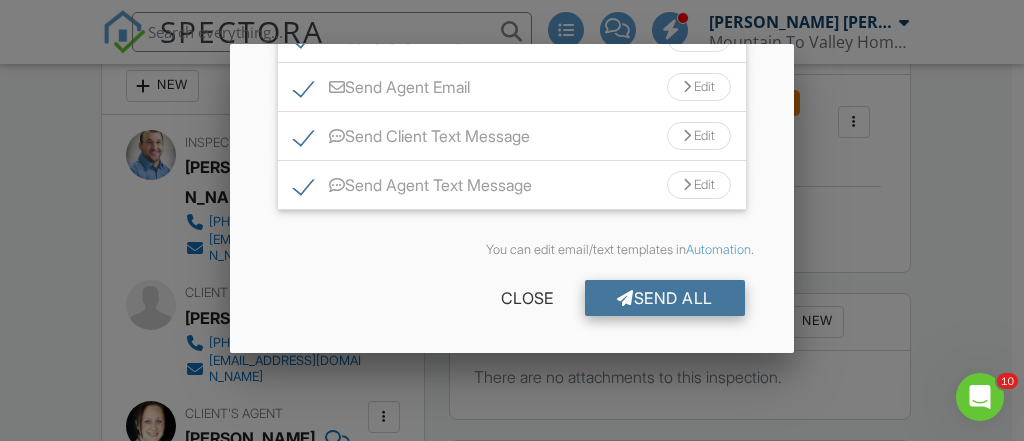 click on "Send All" at bounding box center (665, 298) 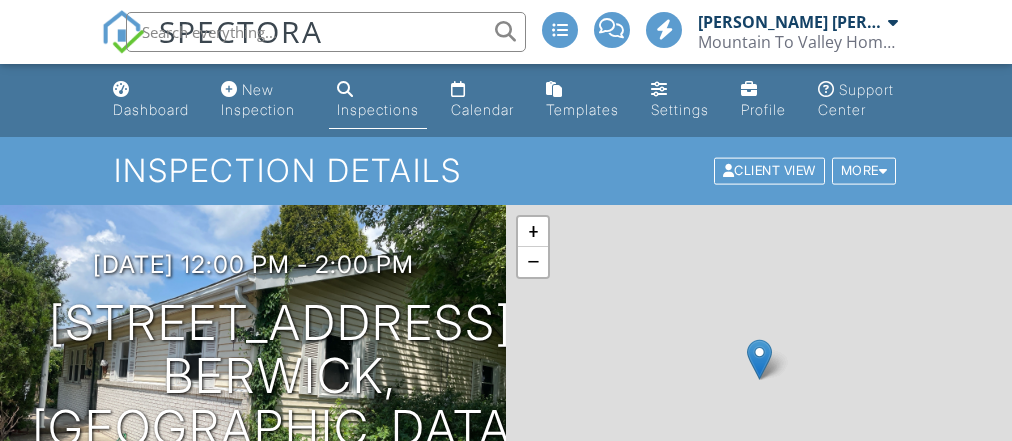 scroll, scrollTop: 0, scrollLeft: 0, axis: both 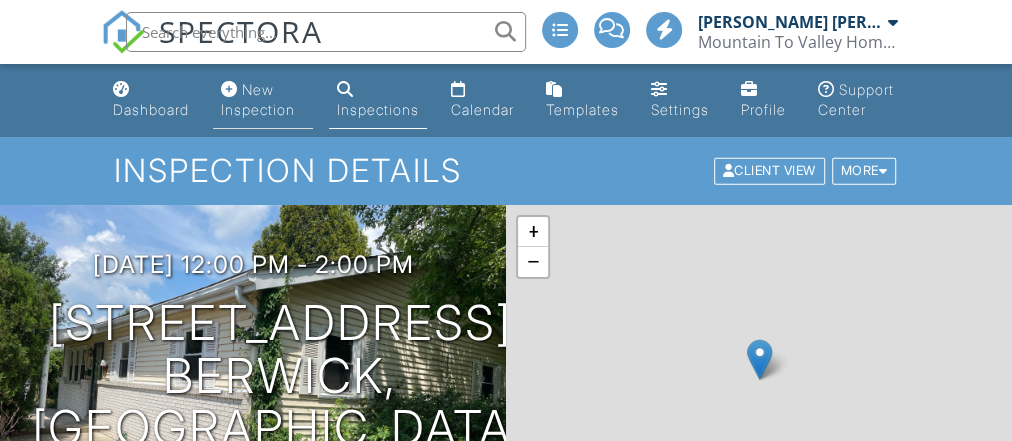 click on "New Inspection" at bounding box center [262, 100] 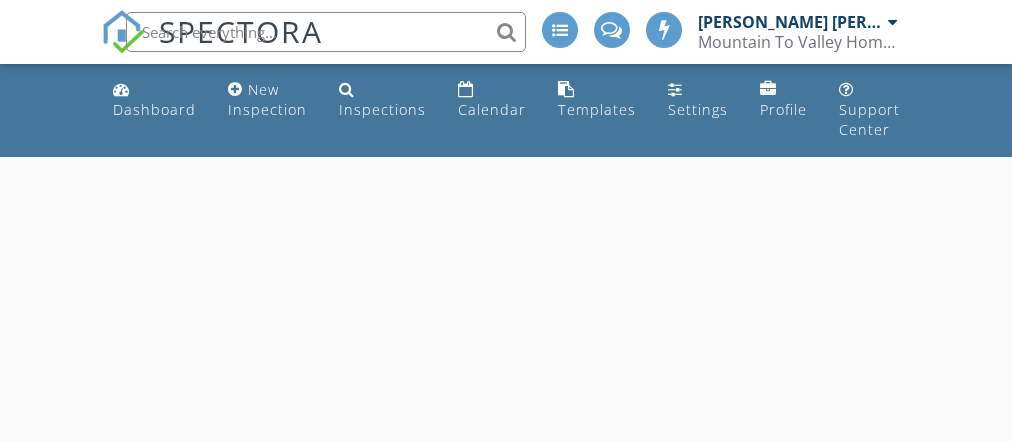 scroll, scrollTop: 0, scrollLeft: 0, axis: both 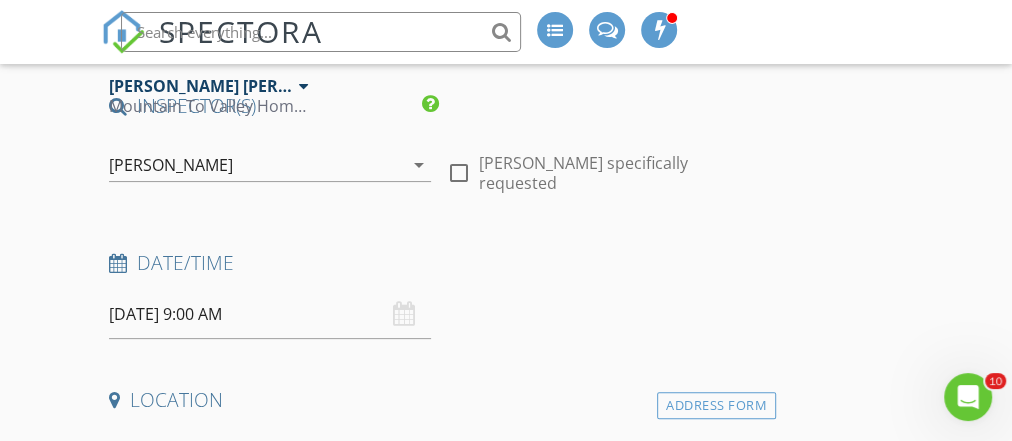 click on "[DATE] 9:00 AM" at bounding box center (269, 314) 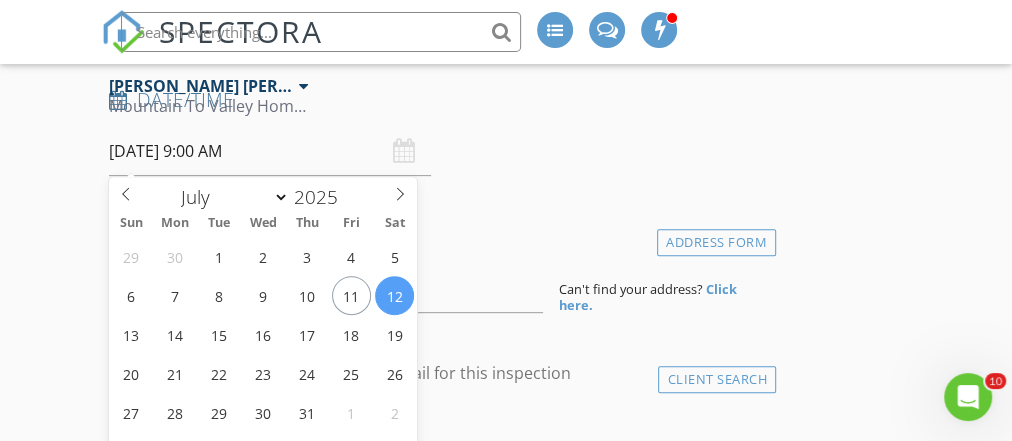 scroll, scrollTop: 348, scrollLeft: 0, axis: vertical 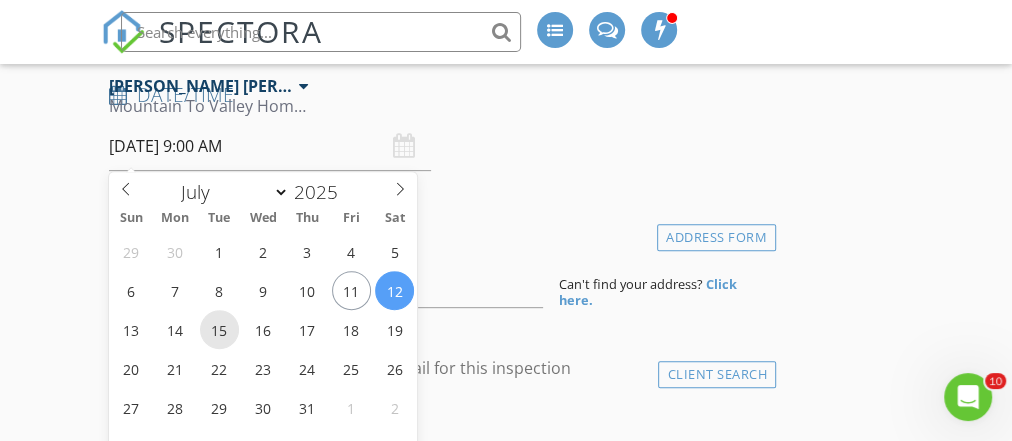 type on "[DATE] 9:00 AM" 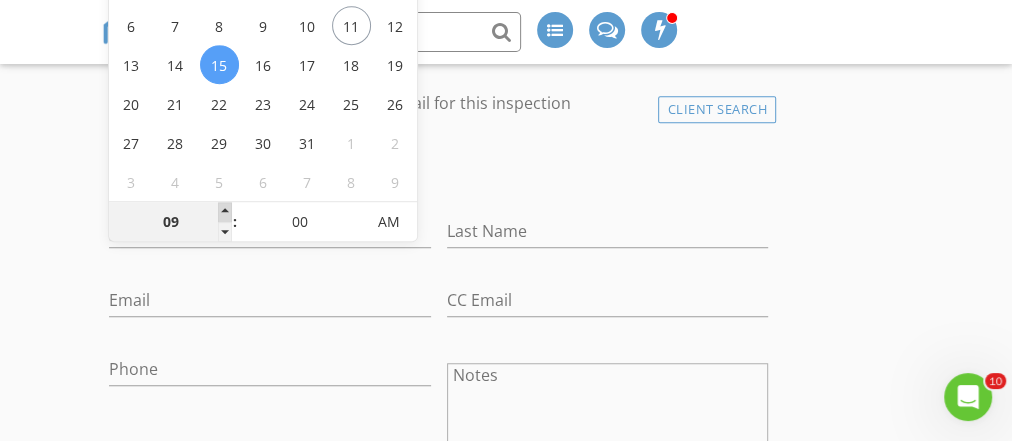 type on "10" 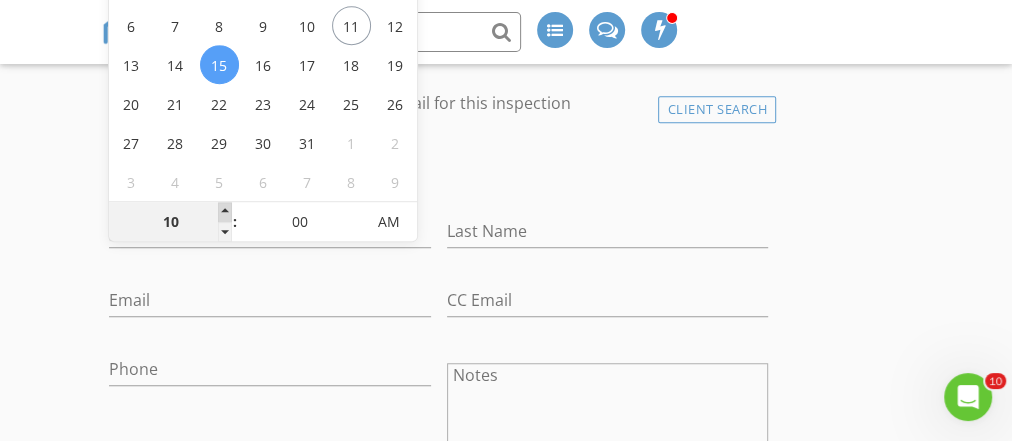 click at bounding box center (225, 212) 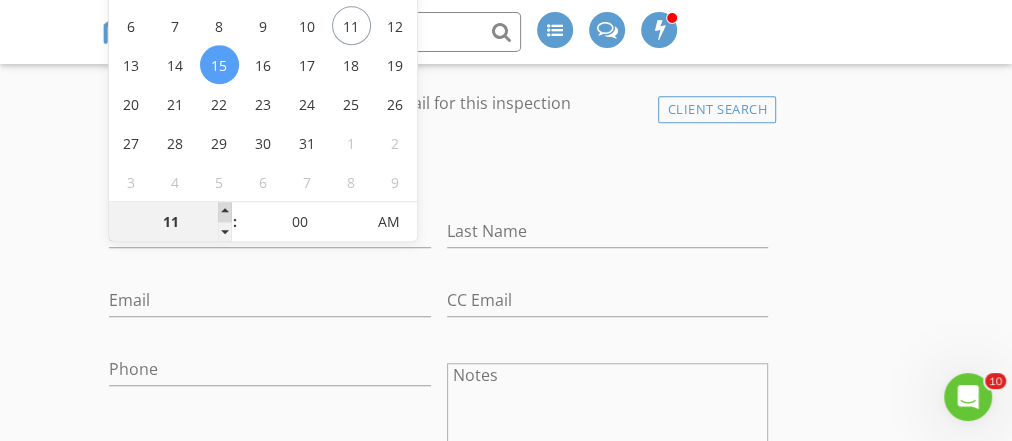 click at bounding box center [225, 212] 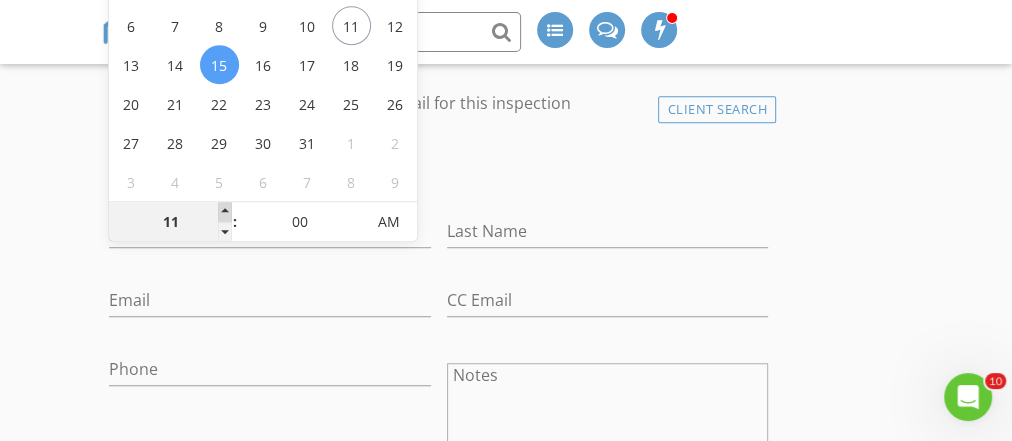 type on "12" 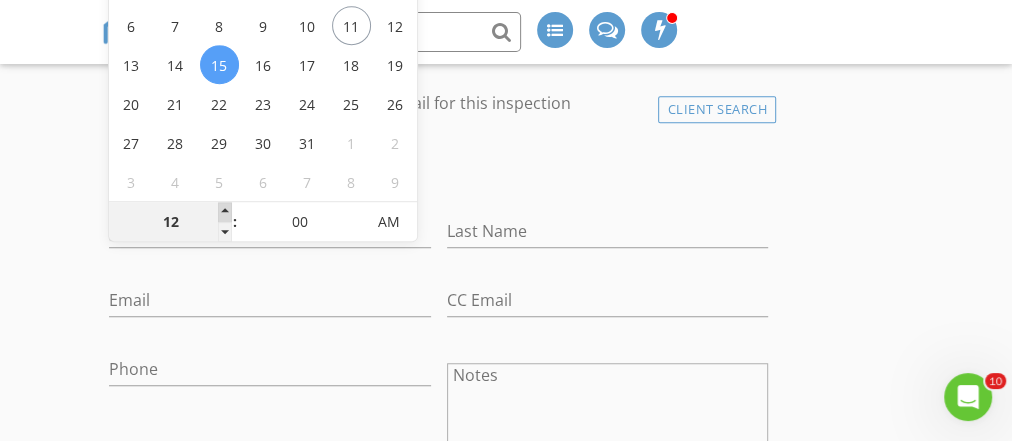 click at bounding box center (225, 212) 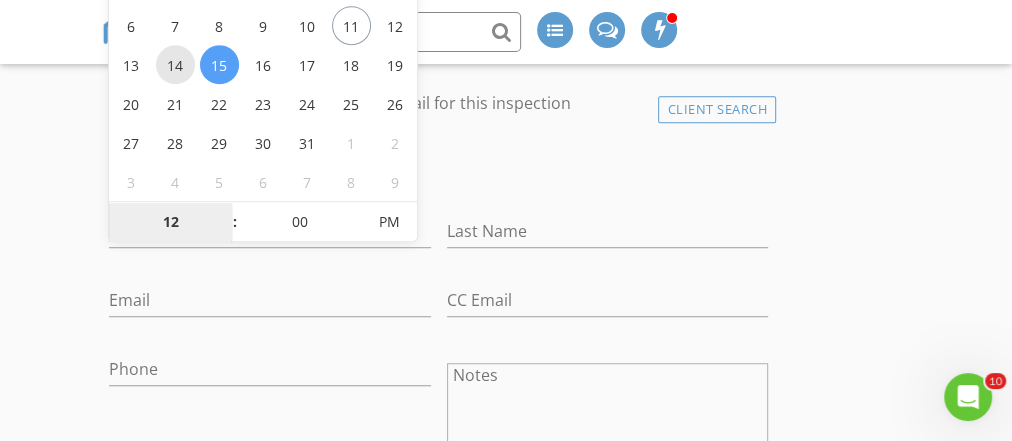 type on "07/14/2025 12:00 PM" 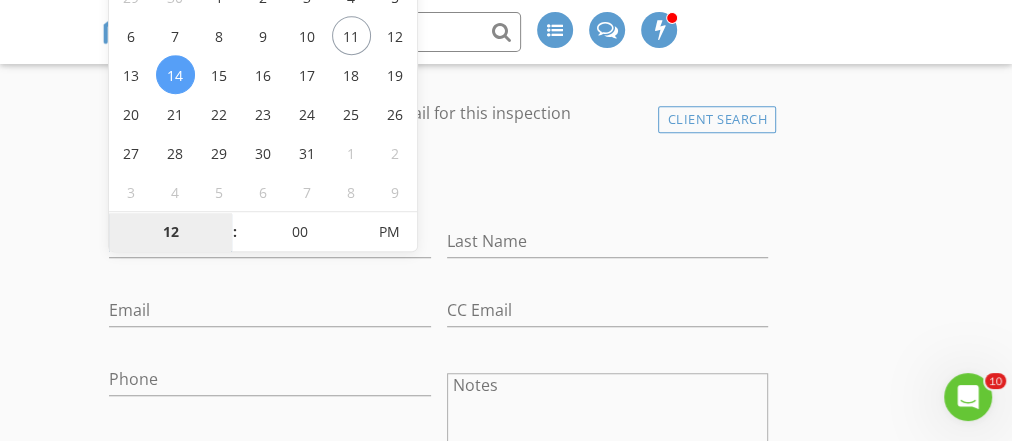 scroll, scrollTop: 604, scrollLeft: 0, axis: vertical 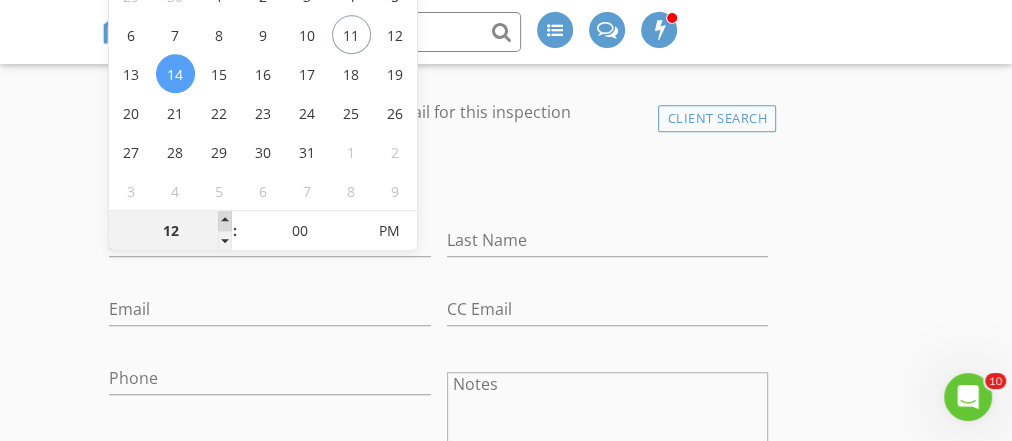 type on "01" 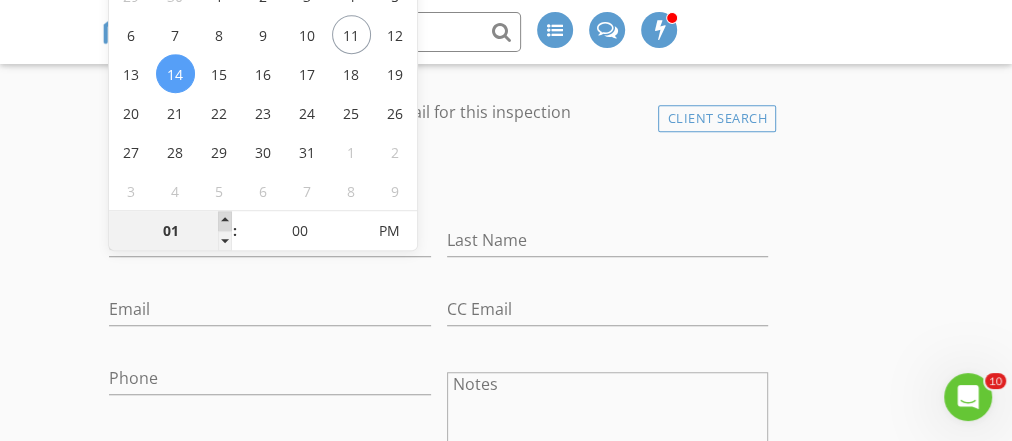 click at bounding box center [225, 221] 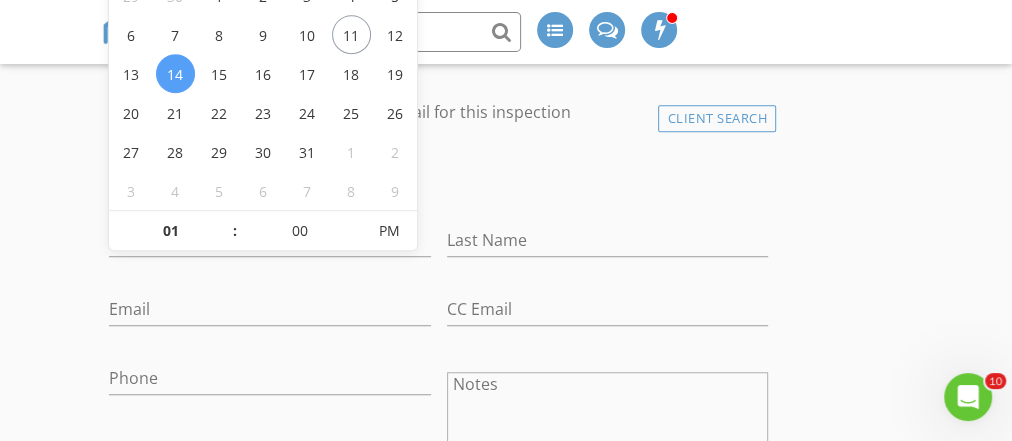 click on "check_box_outline_blank Client is a Company/Organization" at bounding box center (438, 182) 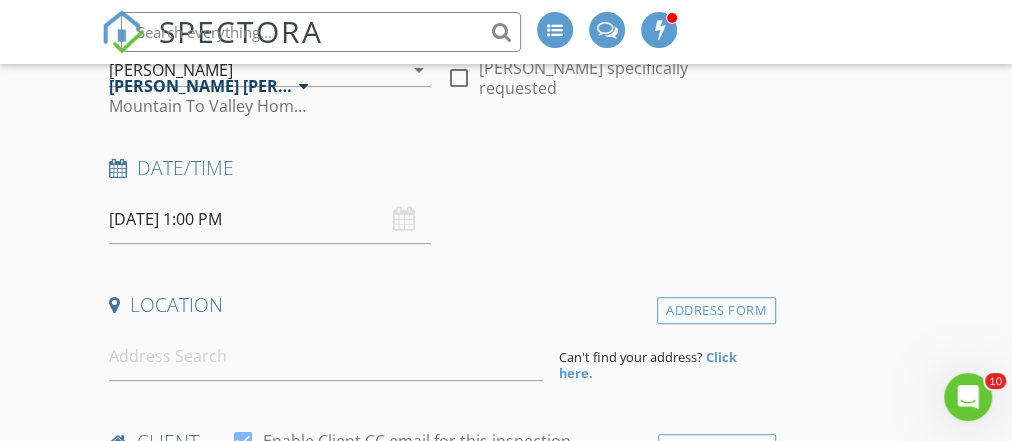 scroll, scrollTop: 343, scrollLeft: 0, axis: vertical 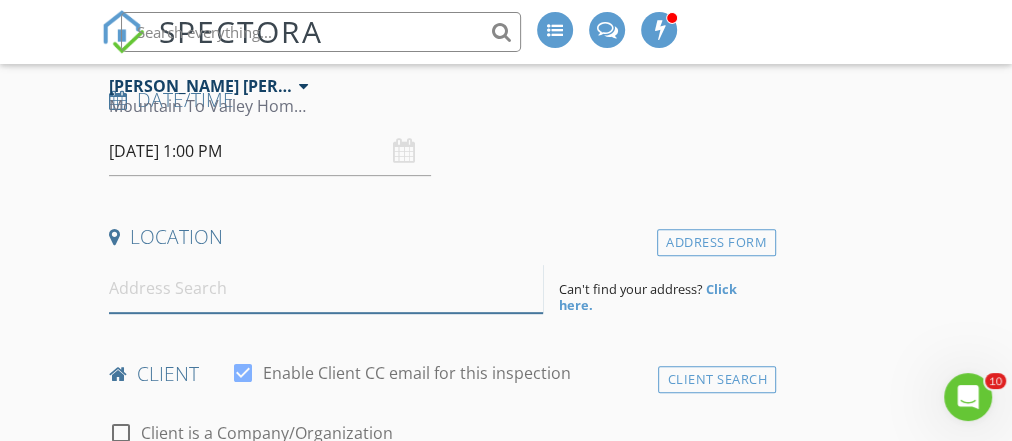 click at bounding box center (326, 288) 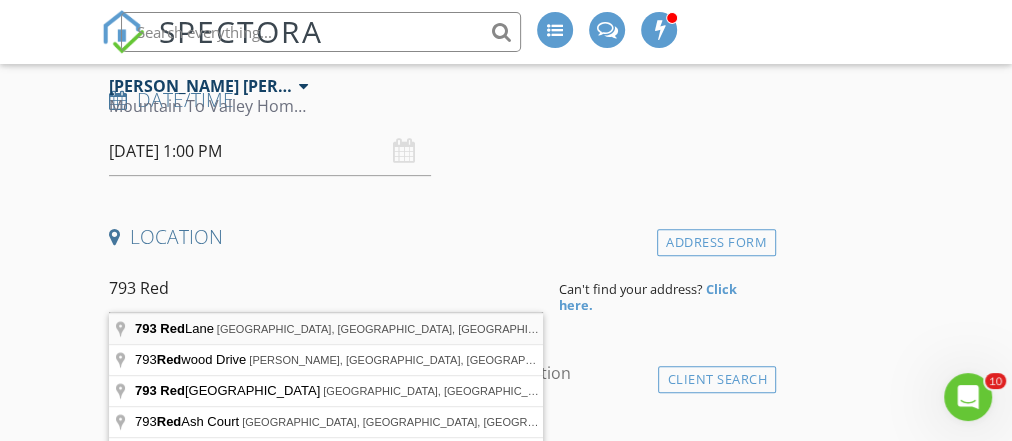 type on "793 Red Lane, Danville, PA, USA" 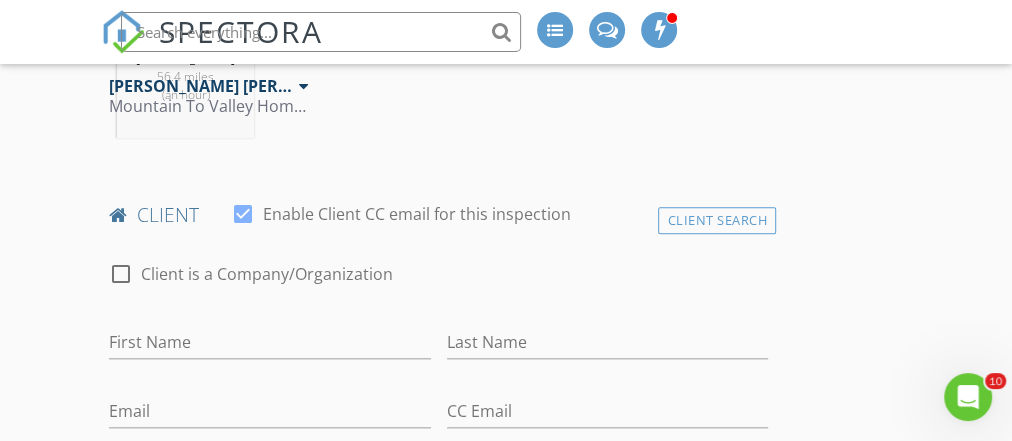 scroll, scrollTop: 916, scrollLeft: 0, axis: vertical 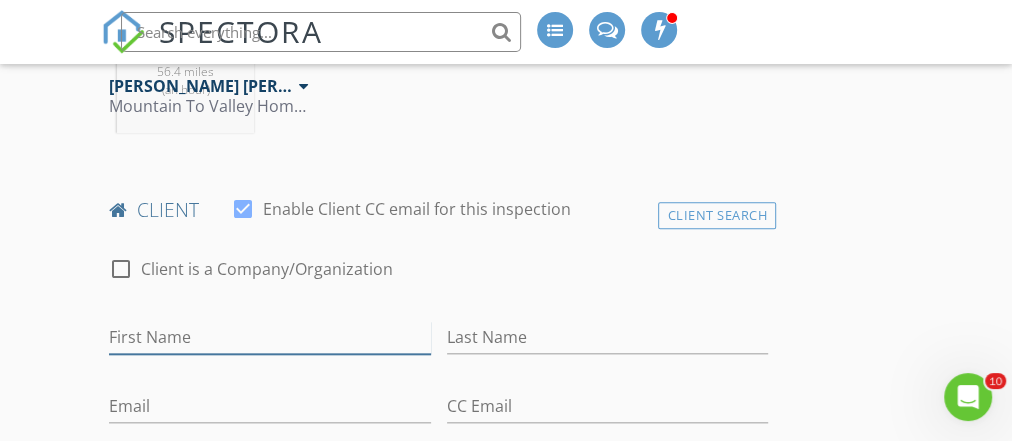 click on "First Name" at bounding box center (269, 337) 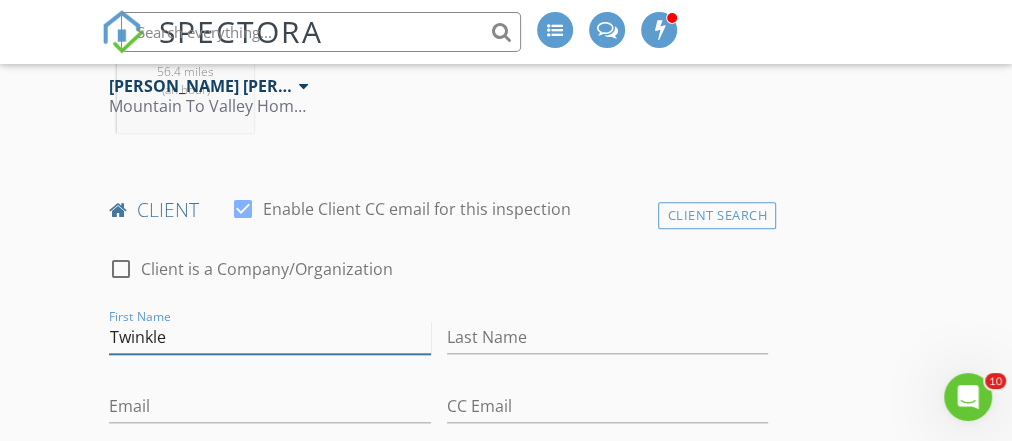 type on "Twinkle" 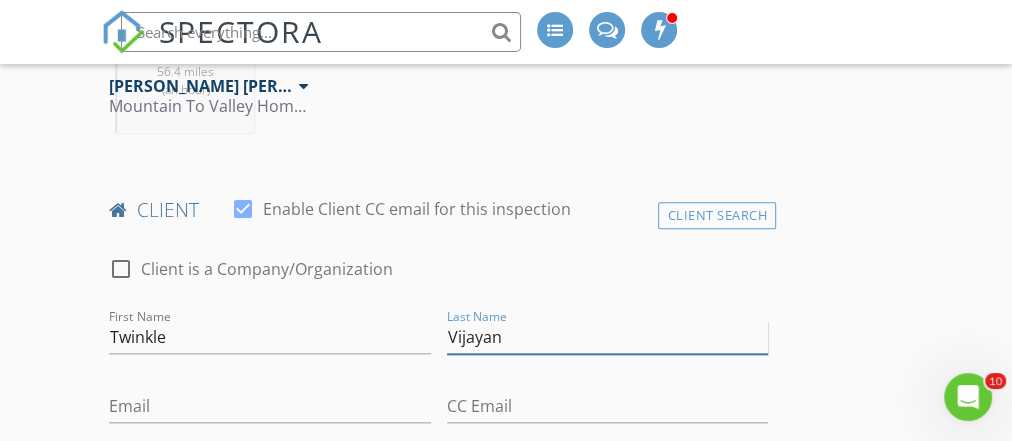 scroll, scrollTop: 956, scrollLeft: 0, axis: vertical 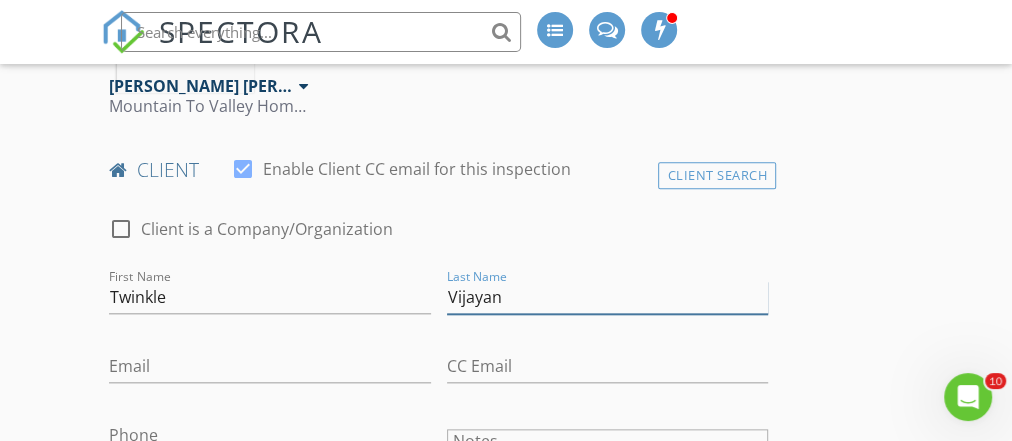 type on "Vijayan" 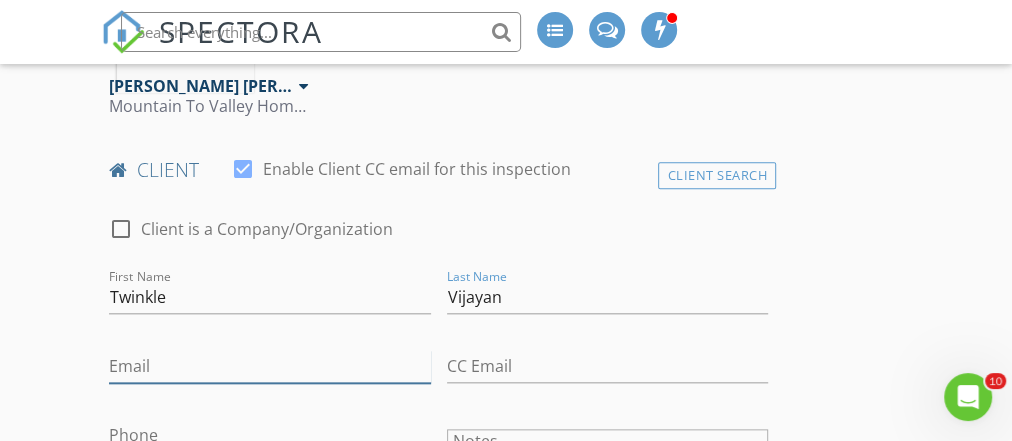 click on "Email" at bounding box center (269, 366) 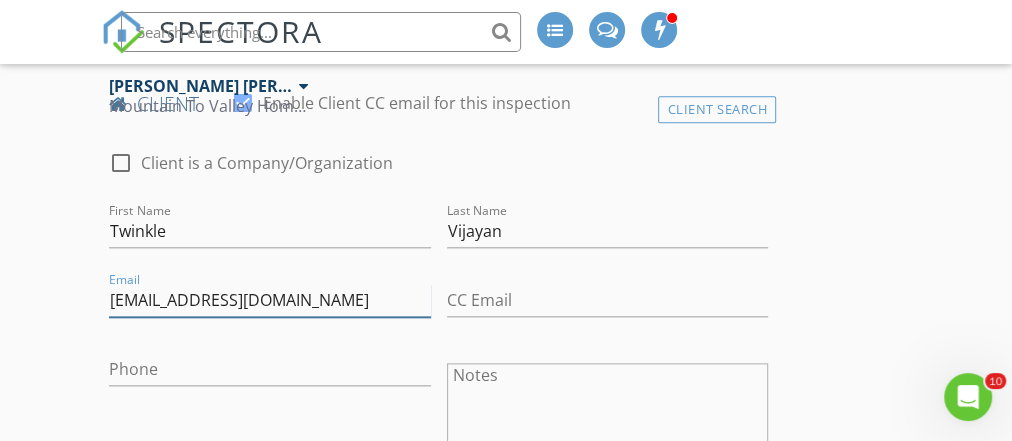 scroll, scrollTop: 1032, scrollLeft: 0, axis: vertical 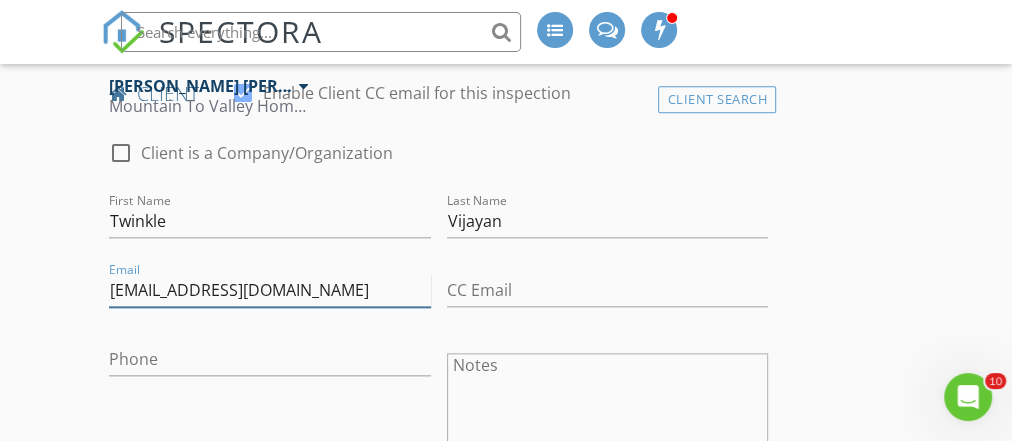 type on "twinklevijayan@gmail.com" 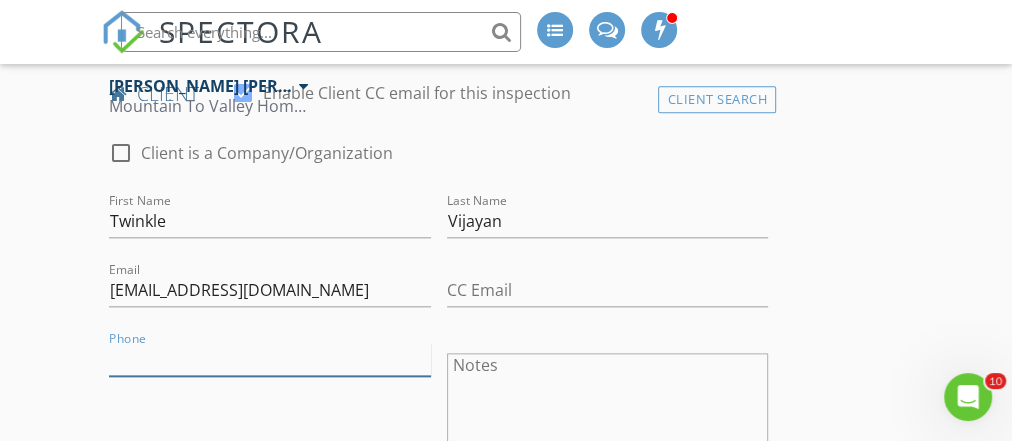 click on "Phone" at bounding box center (269, 359) 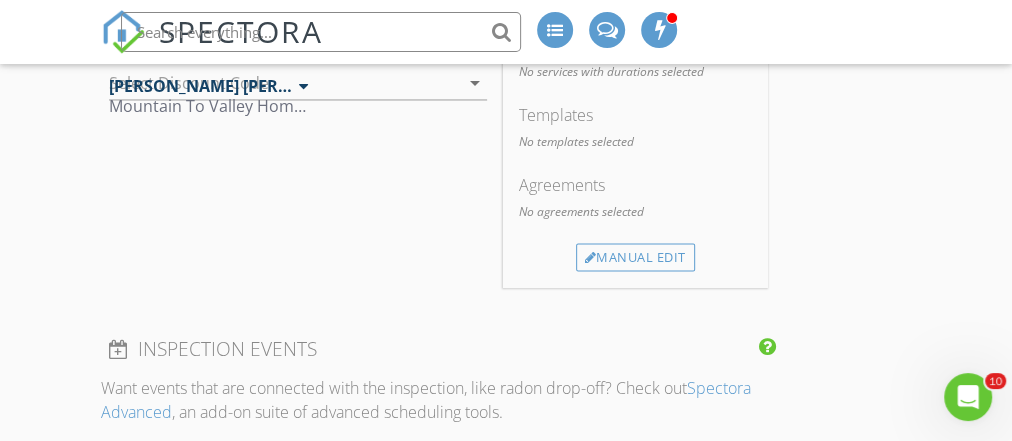 scroll, scrollTop: 1652, scrollLeft: 0, axis: vertical 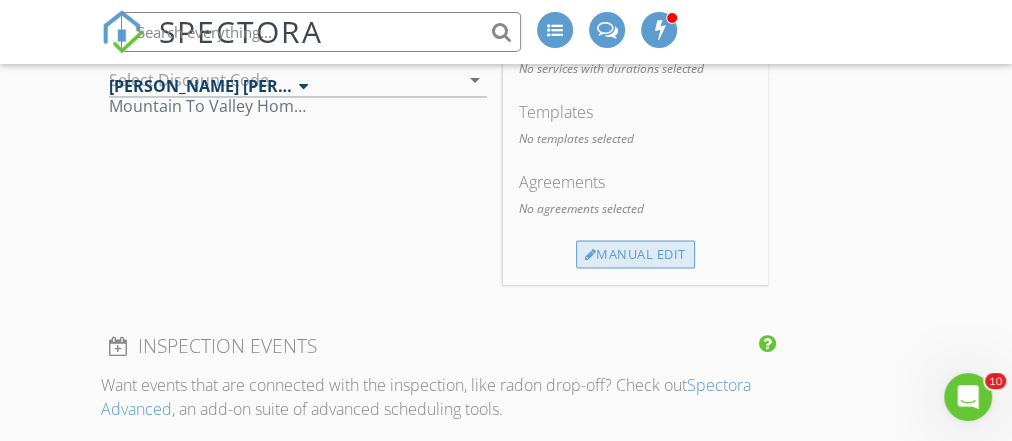 type on "570-316-8904" 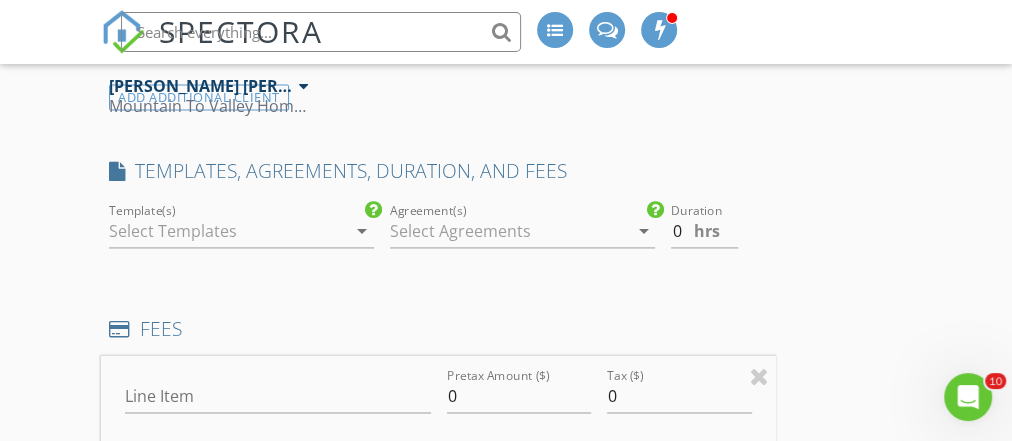 scroll, scrollTop: 1433, scrollLeft: 0, axis: vertical 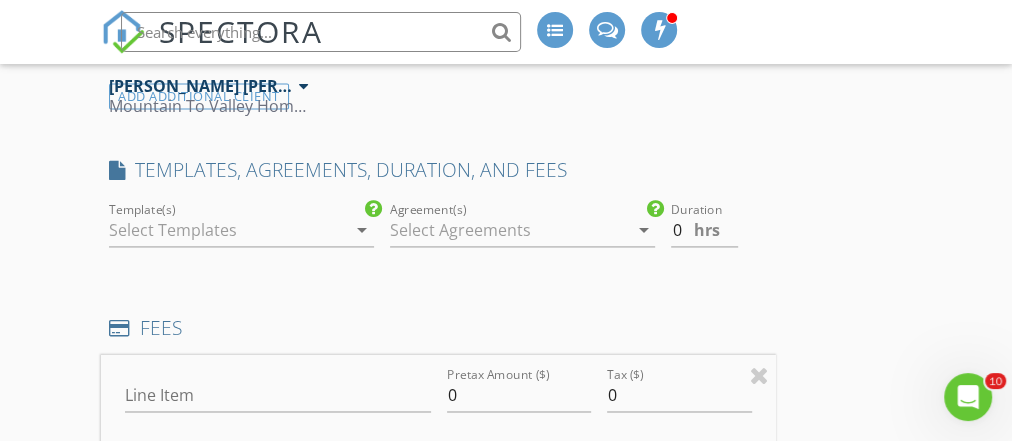 click at bounding box center (227, 230) 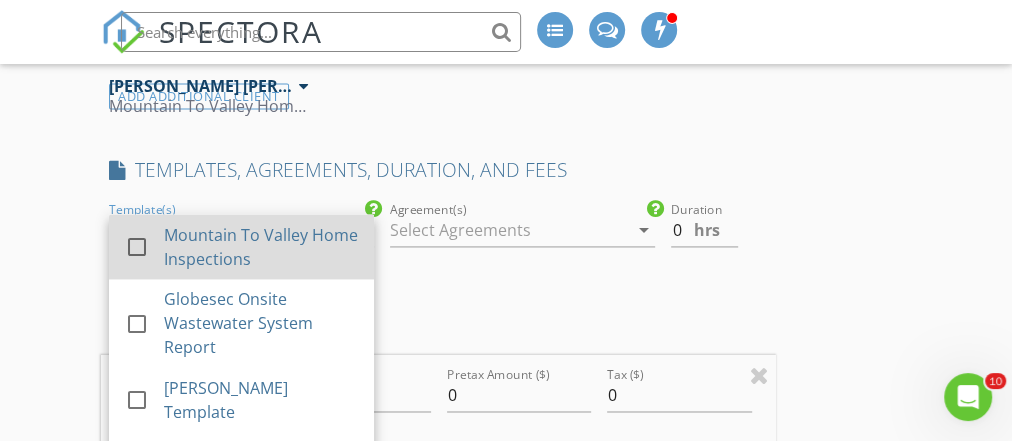 click on "Mountain To Valley Home Inspections" at bounding box center [261, 246] 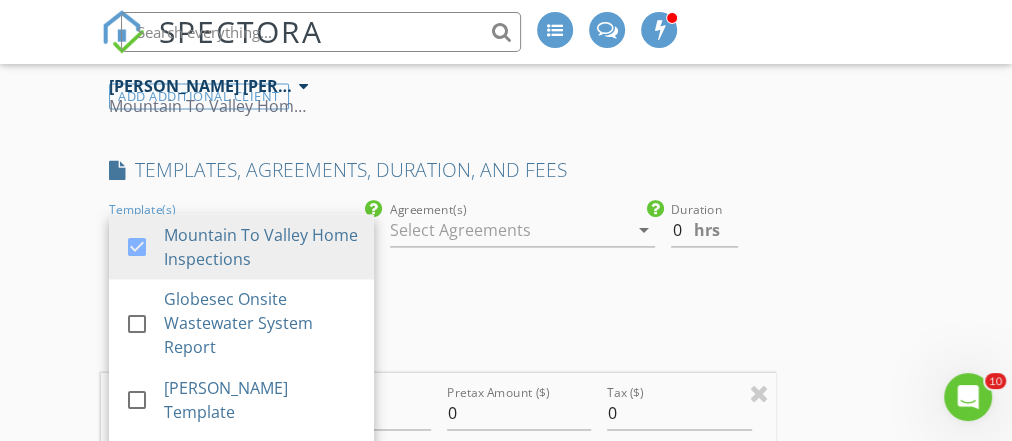 click at bounding box center [508, 230] 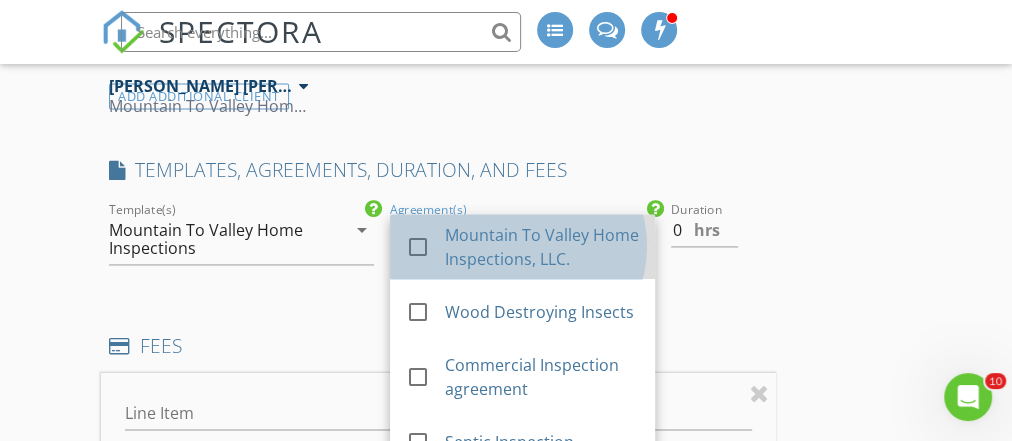 click on "check_box_outline_blank" at bounding box center (425, 247) 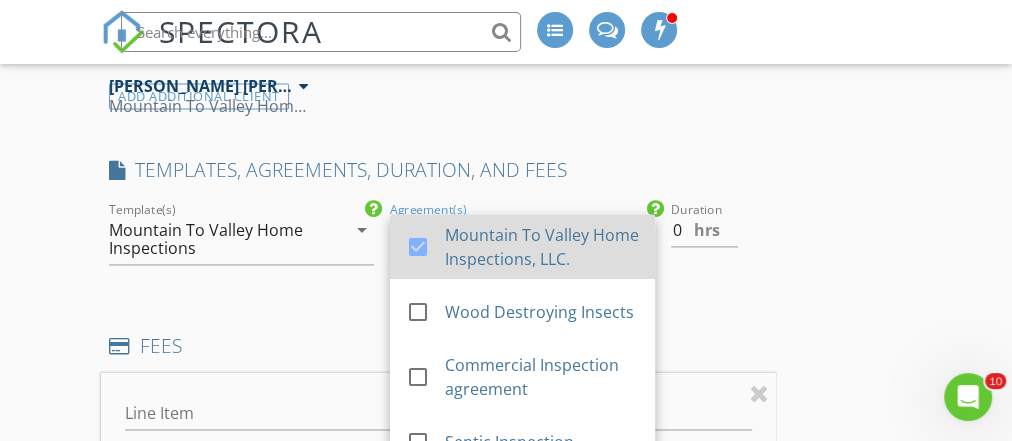 scroll, scrollTop: 54, scrollLeft: 0, axis: vertical 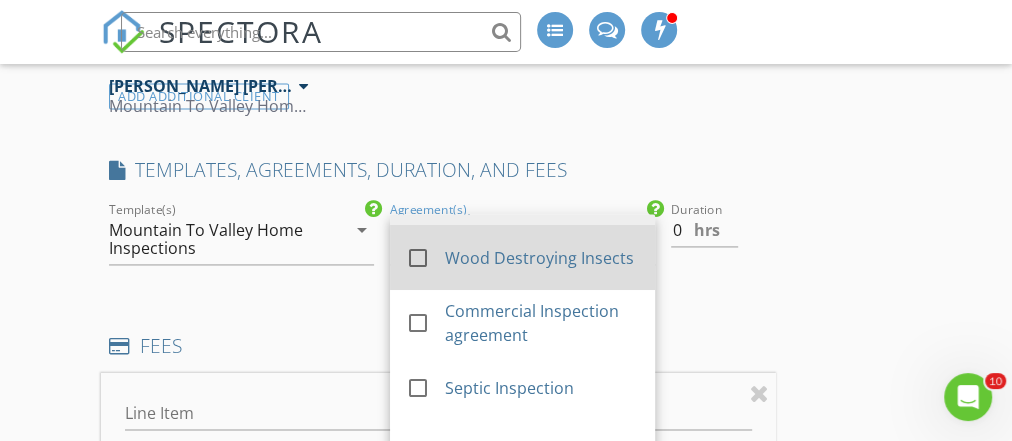 click at bounding box center (418, 258) 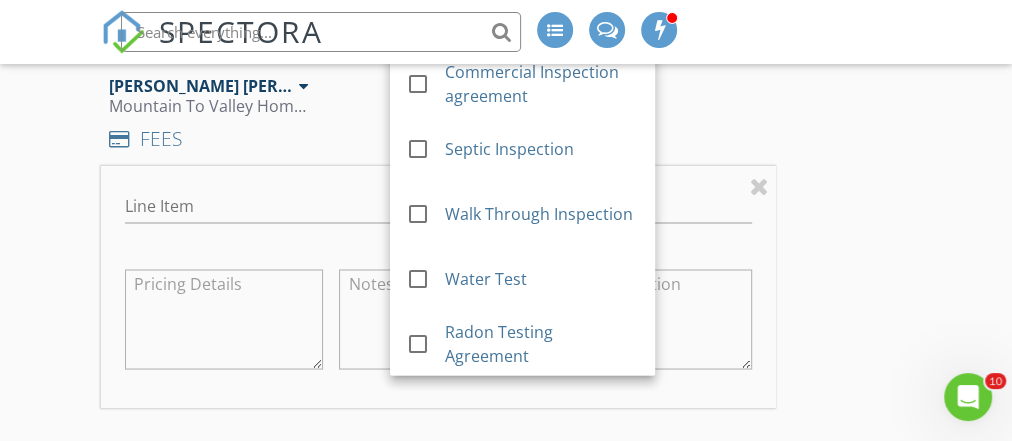 scroll, scrollTop: 1673, scrollLeft: 0, axis: vertical 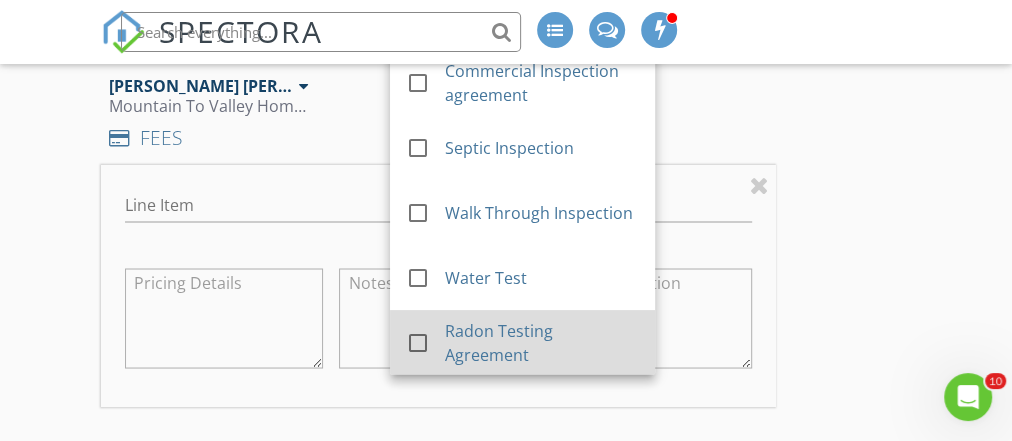 click at bounding box center (418, 343) 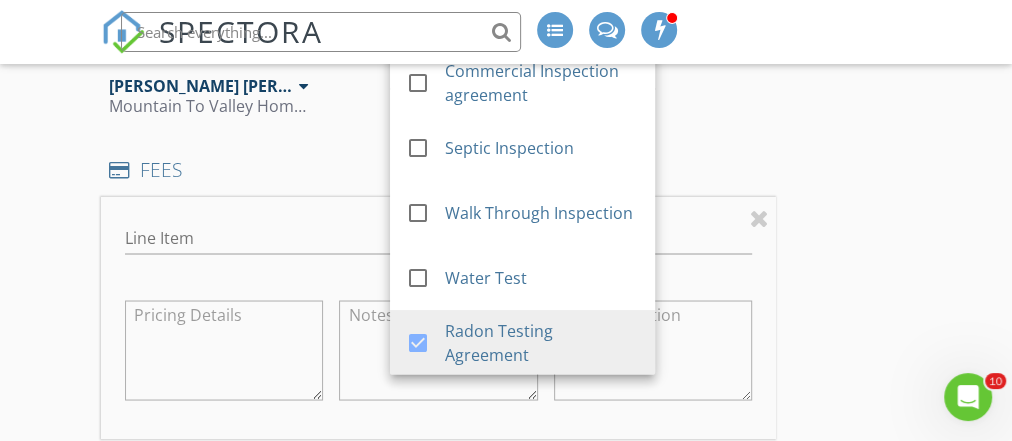 click on "INSPECTOR(S)
check_box   Justin Weber   PRIMARY   check_box_outline_blank   Mike Bonita     Justin Weber arrow_drop_down   check_box_outline_blank Justin Weber specifically requested
Date/Time
07/14/2025 1:00 PM
Location
Address Search       Address 793 Red Ln   Unit   City Danville   State PA   Zip 17821   County Montour     Square Feet   Year Built   Foundation arrow_drop_down     Justin Weber     56.4 miles     (an hour)
client
check_box Enable Client CC email for this inspection   Client Search     check_box_outline_blank Client is a Company/Organization     First Name Twinkle   Last Name Vijayan   Email twinklevijayan@gmail.com   CC Email   Phone 570-316-8904           Notes
ADD ADDITIONAL client
SERVICES
arrow_drop_down     Select Discount Code arrow_drop_down    Charges" at bounding box center (438, 382) 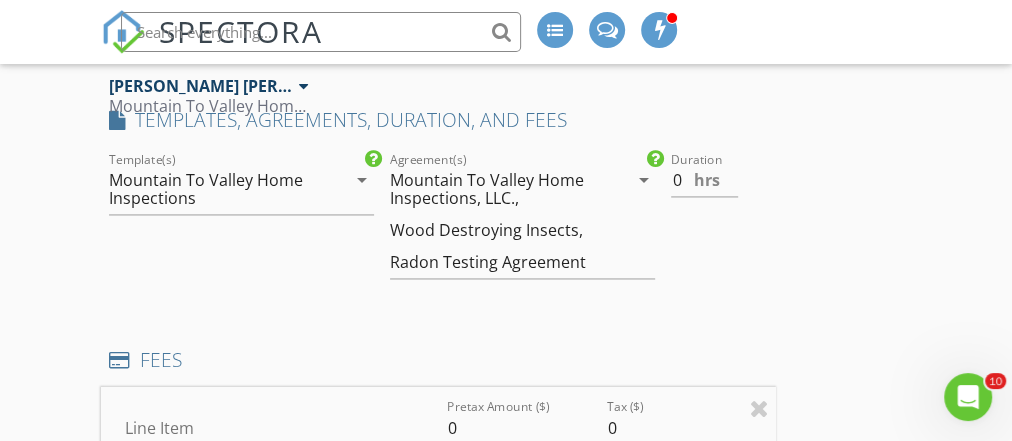 scroll, scrollTop: 1467, scrollLeft: 0, axis: vertical 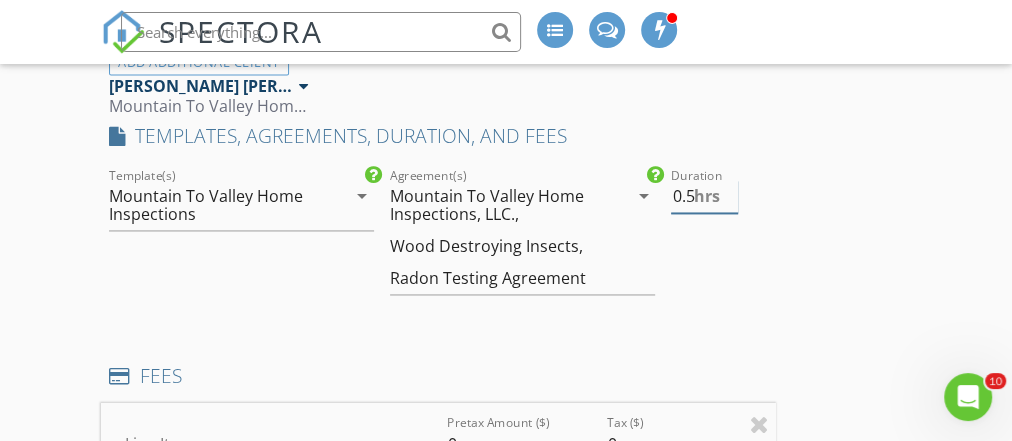 click on "0.5" at bounding box center (704, 196) 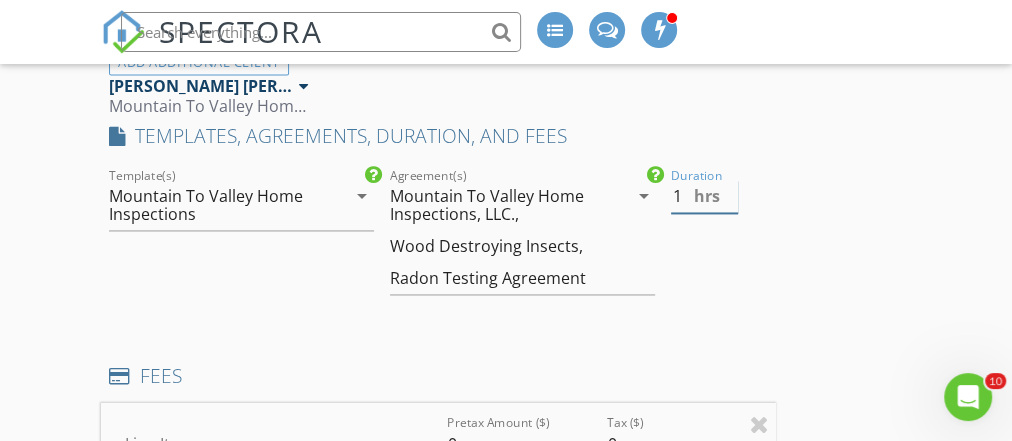click on "1" at bounding box center [704, 196] 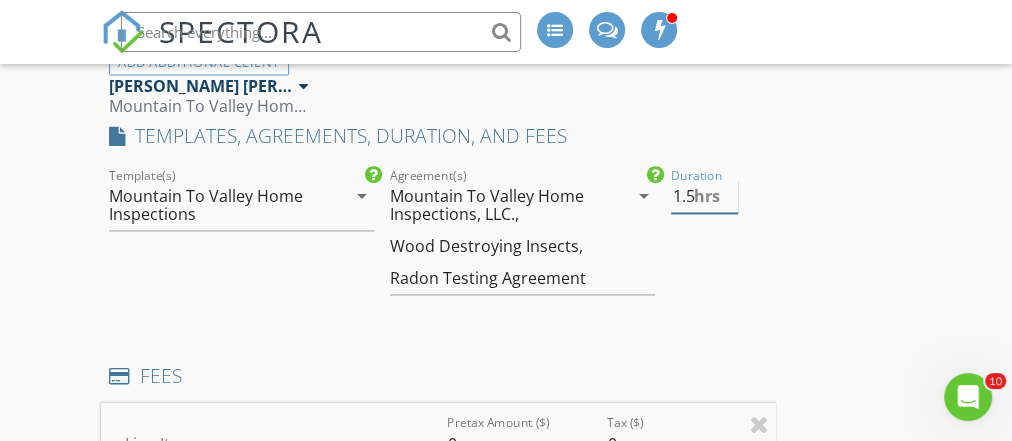 click on "1.5" at bounding box center [704, 196] 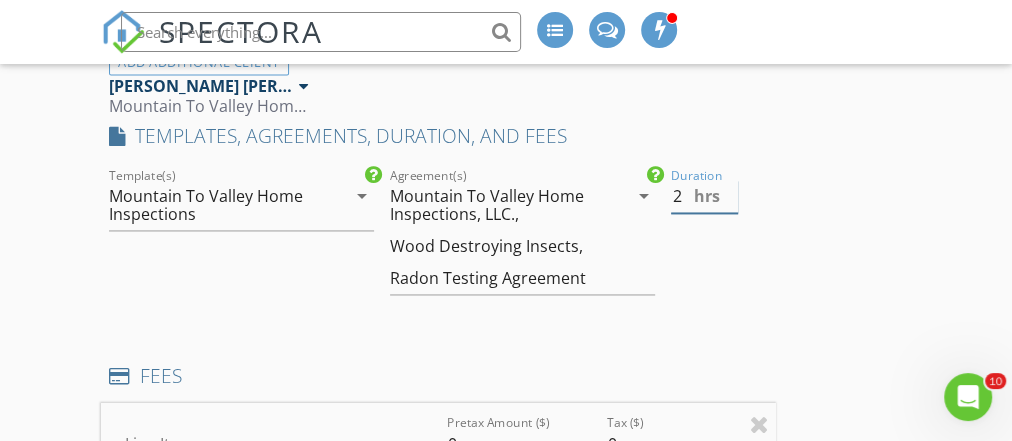 type on "2" 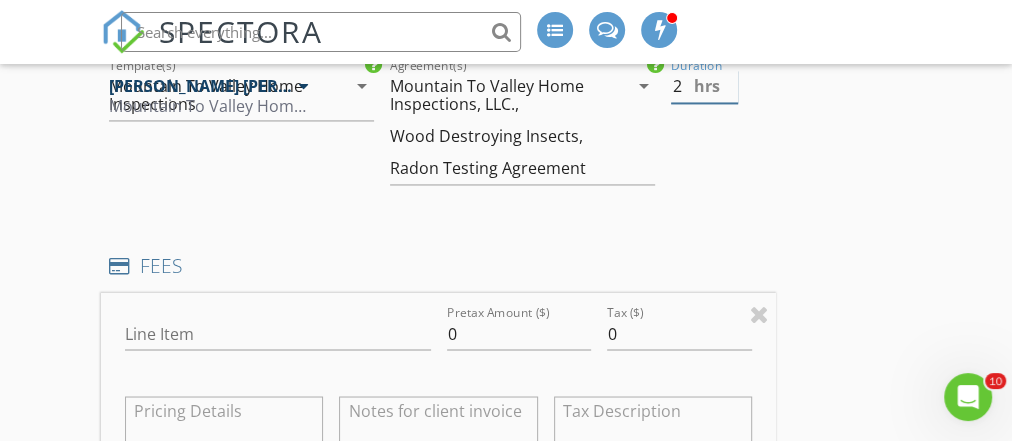 scroll, scrollTop: 1577, scrollLeft: 0, axis: vertical 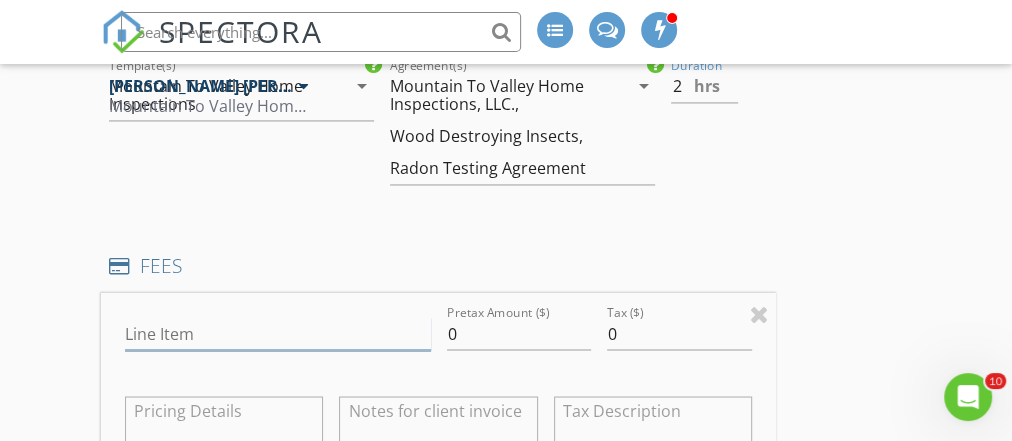 click on "Line Item" at bounding box center (277, 333) 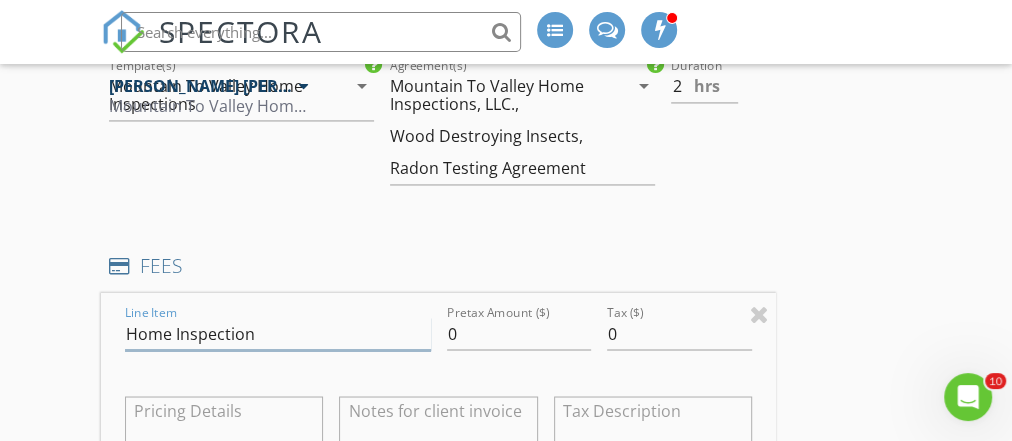 type on "Home Inspection" 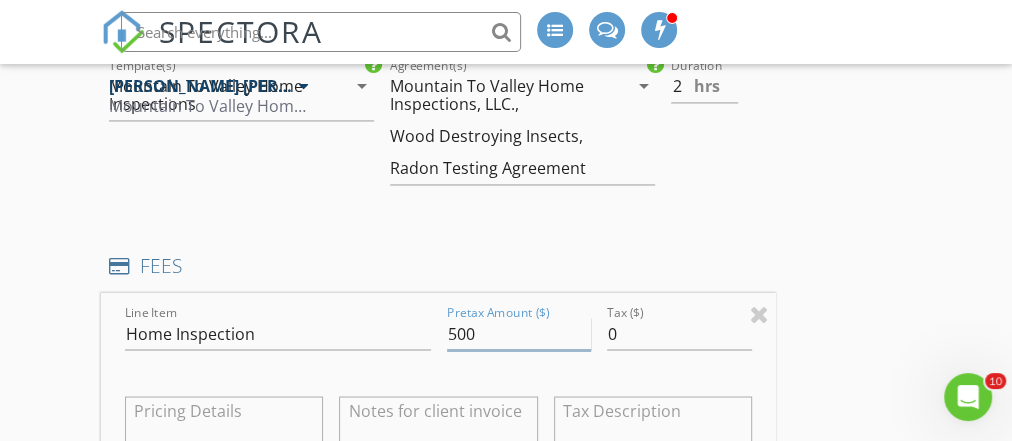 type on "500" 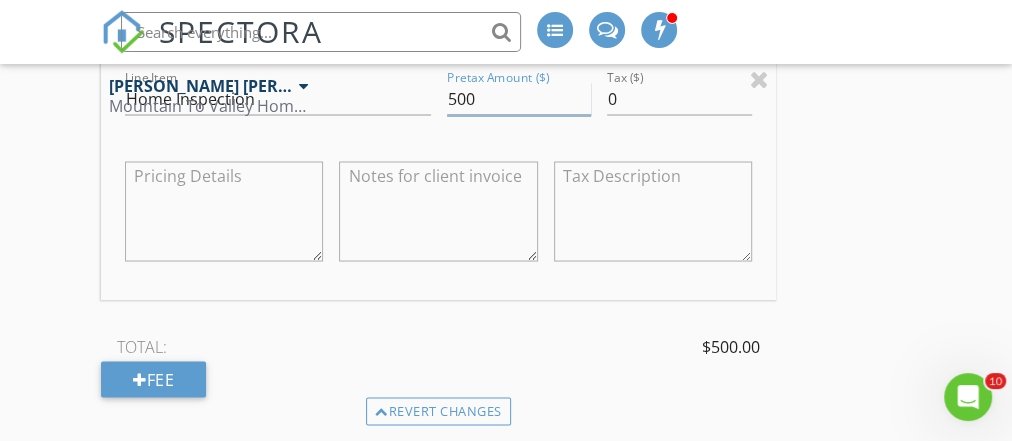 scroll, scrollTop: 1819, scrollLeft: 0, axis: vertical 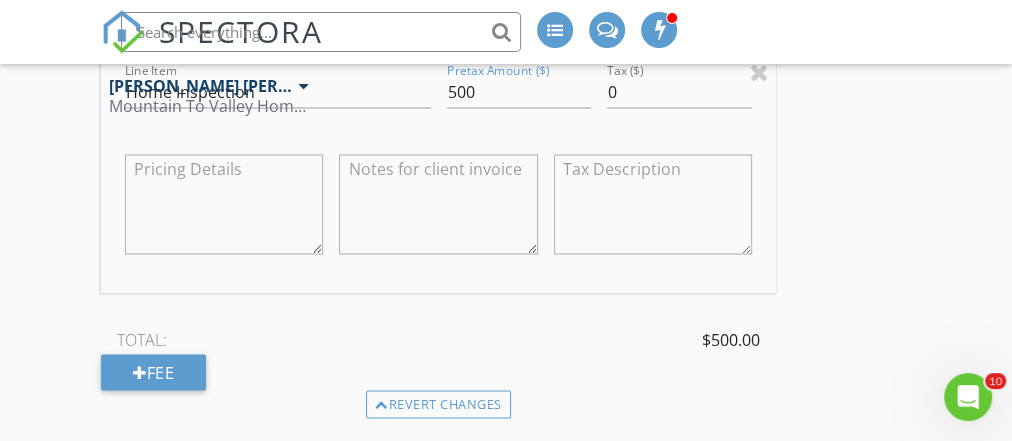 click on "TOTAL:   $500.00" at bounding box center [438, 339] 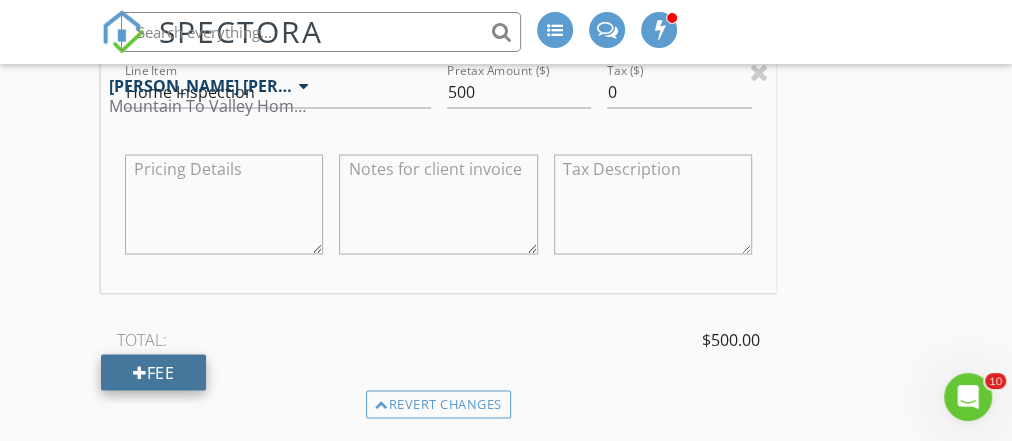 click on "Fee" at bounding box center [153, 372] 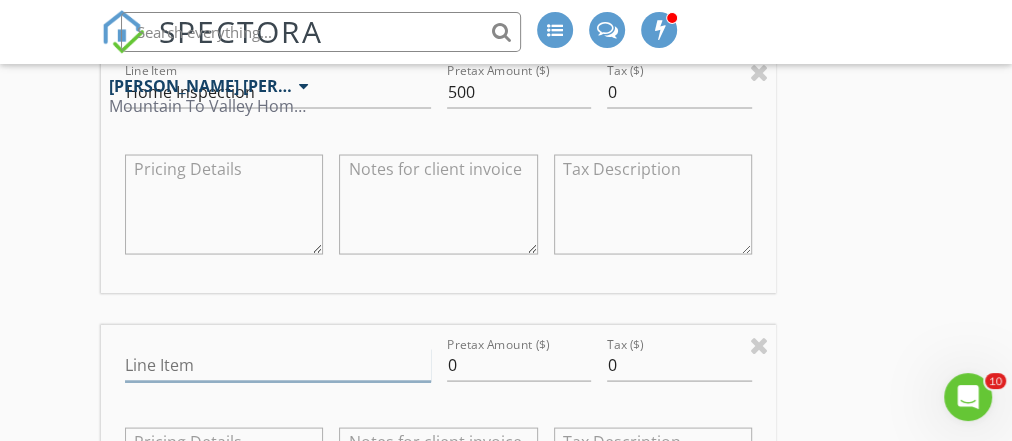 click on "Line Item" at bounding box center [277, 364] 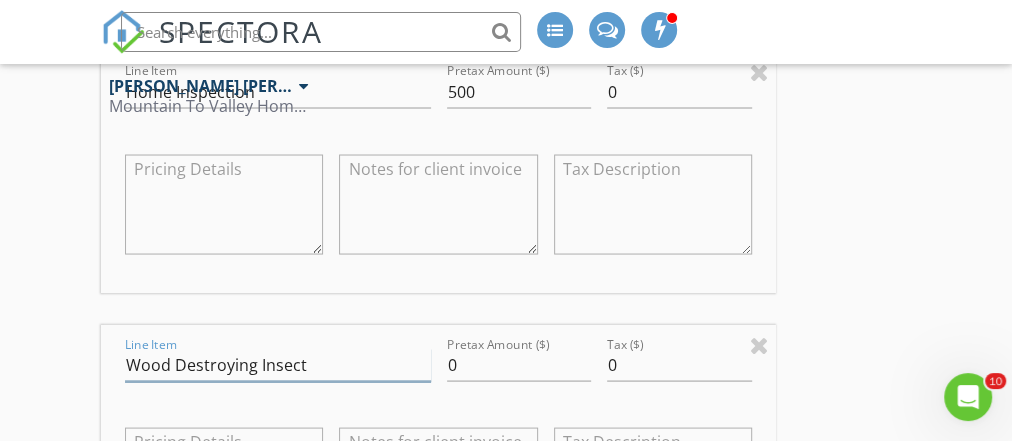 type on "Wood Destroying Insect" 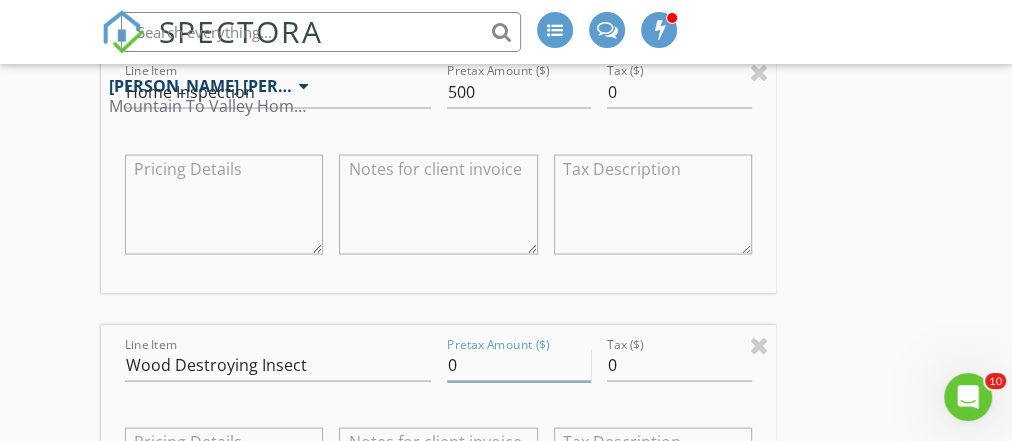 click on "0" at bounding box center [519, 364] 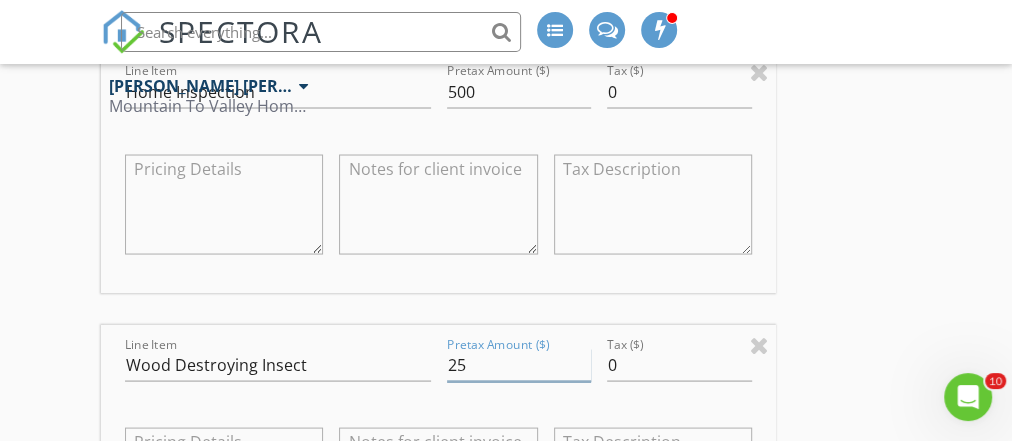 type on "25" 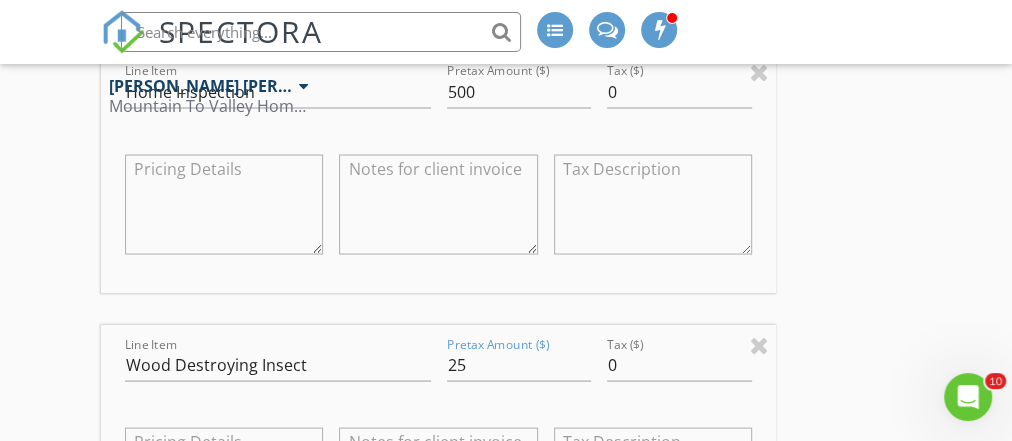 click on "Pretax Amount ($) 25" at bounding box center [519, 366] 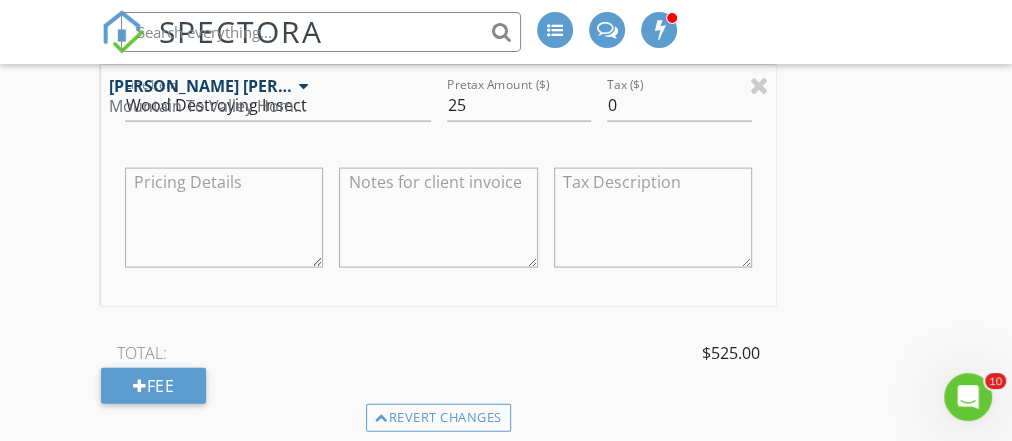 scroll, scrollTop: 2084, scrollLeft: 0, axis: vertical 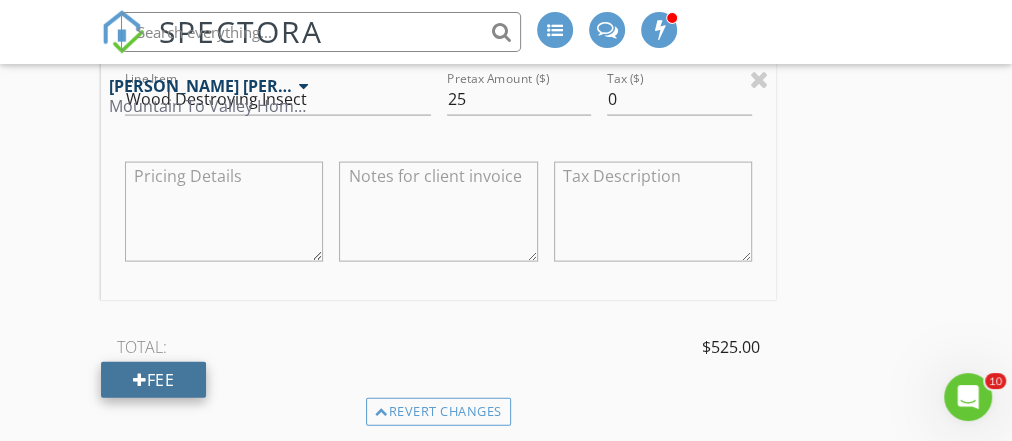 click on "Fee" at bounding box center [153, 380] 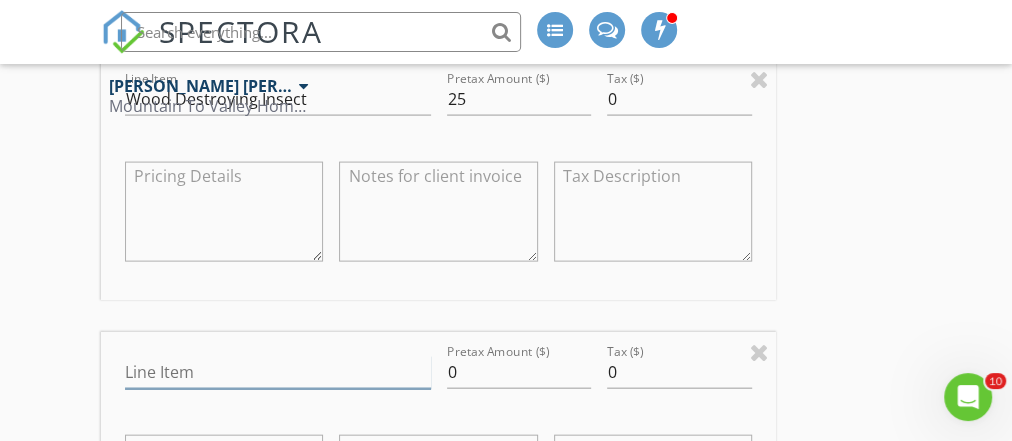 click on "Line Item" at bounding box center (277, 372) 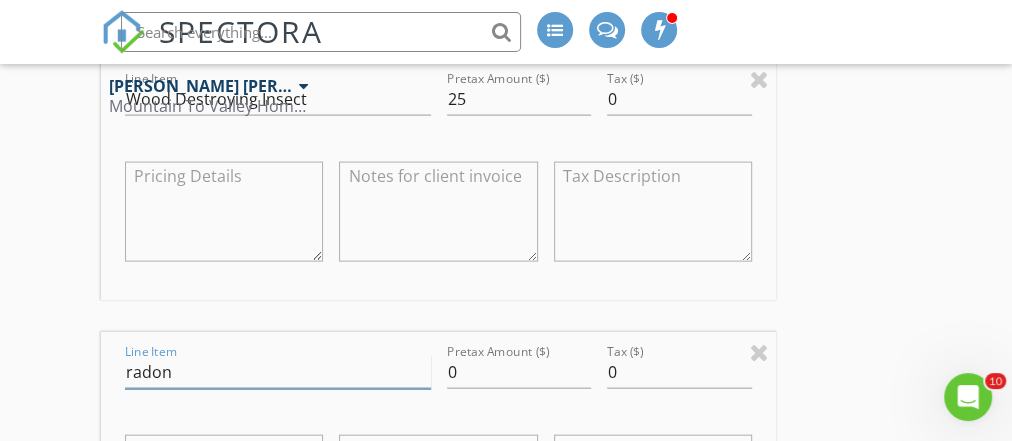 type on "radon" 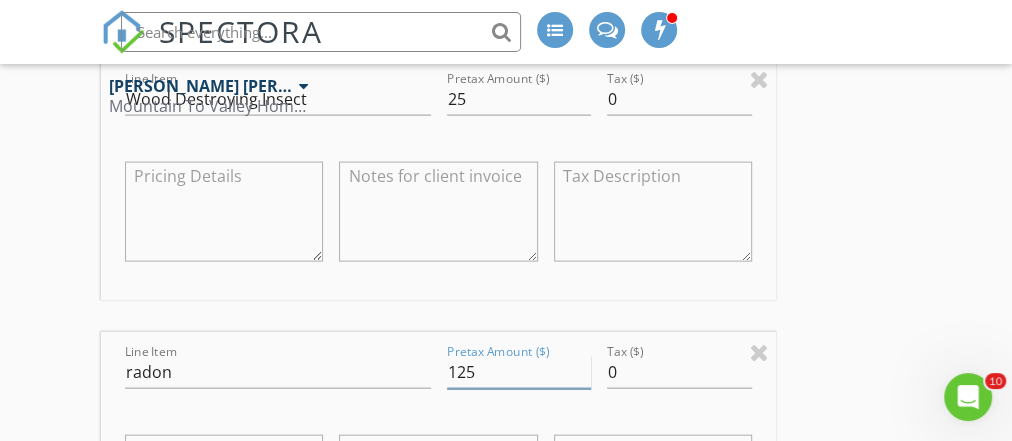 type on "125" 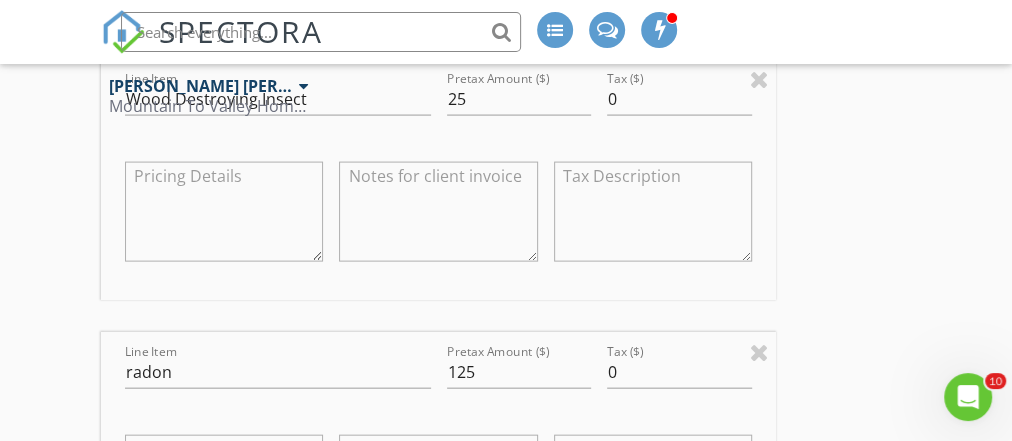 click on "INSPECTOR(S)
check_box   Justin Weber   PRIMARY   check_box_outline_blank   Mike Bonita     Justin Weber arrow_drop_down   check_box_outline_blank Justin Weber specifically requested
Date/Time
07/14/2025 1:00 PM
Location
Address Search       Address 793 Red Ln   Unit   City Danville   State PA   Zip 17821   County Montour     Square Feet   Year Built   Foundation arrow_drop_down     Justin Weber     56.4 miles     (an hour)
client
check_box Enable Client CC email for this inspection   Client Search     check_box_outline_blank Client is a Company/Organization     First Name Twinkle   Last Name Vijayan   Email twinklevijayan@gmail.com   CC Email   Phone 570-316-8904           Notes
ADD ADDITIONAL client
SERVICES
arrow_drop_down     Select Discount Code arrow_drop_down" at bounding box center [506, 303] 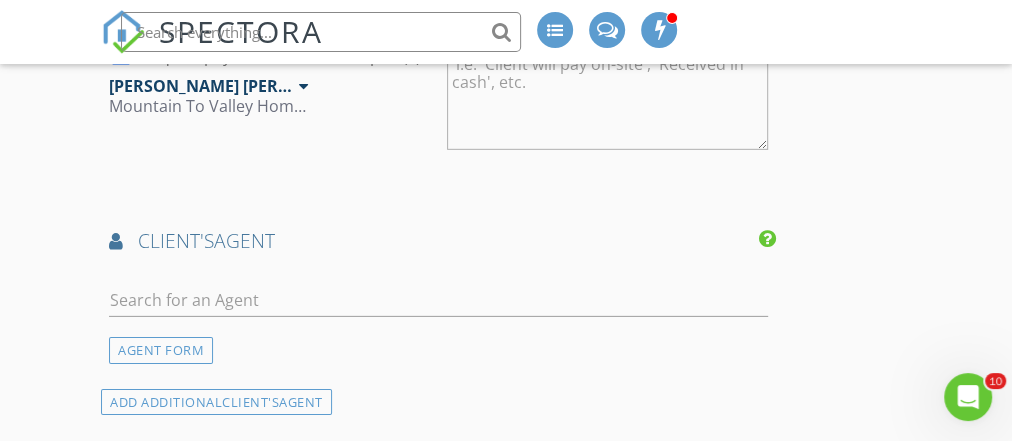 scroll, scrollTop: 3000, scrollLeft: 0, axis: vertical 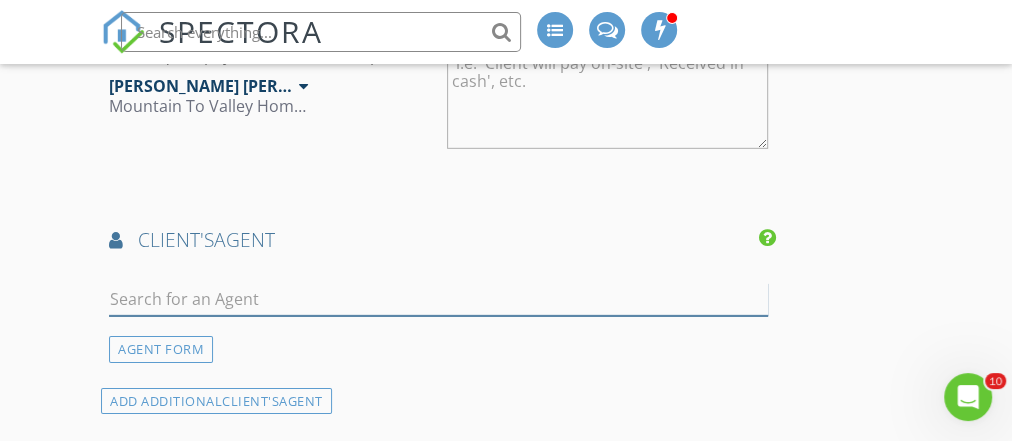click at bounding box center (438, 299) 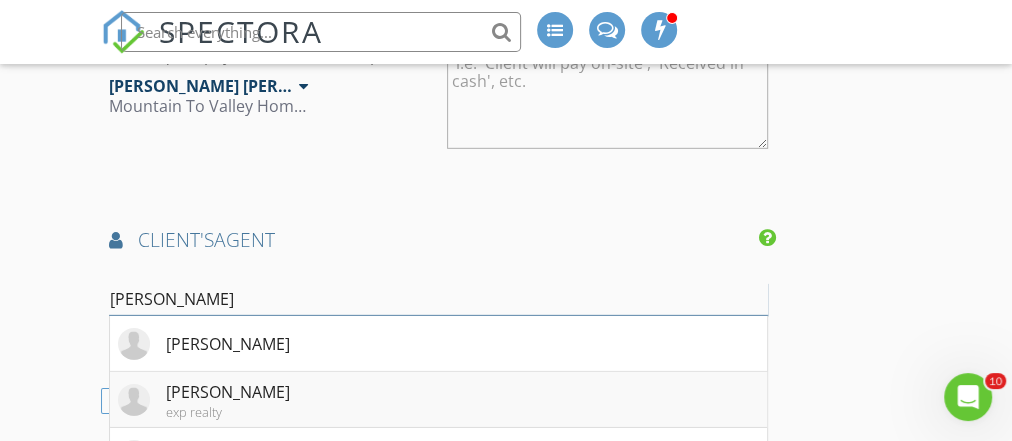 type on "Sarah" 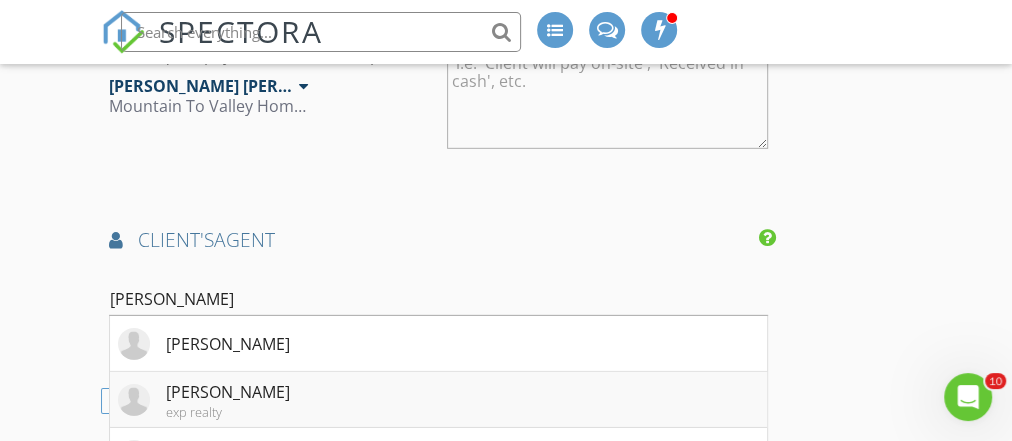 click on "Sarah Dutweiler" at bounding box center (228, 392) 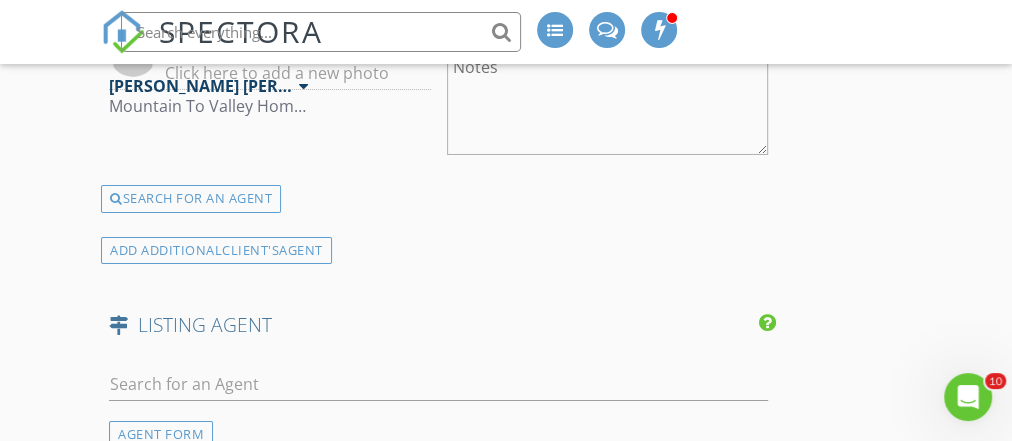scroll, scrollTop: 3452, scrollLeft: 0, axis: vertical 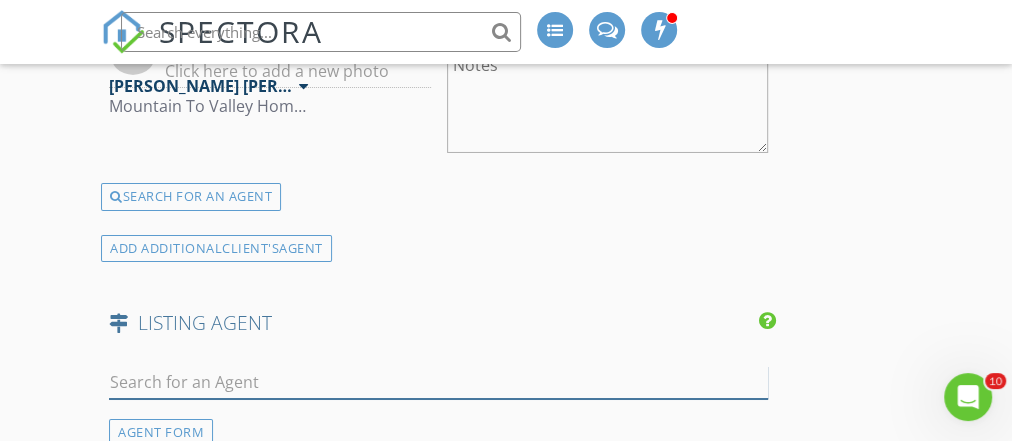click at bounding box center [438, 382] 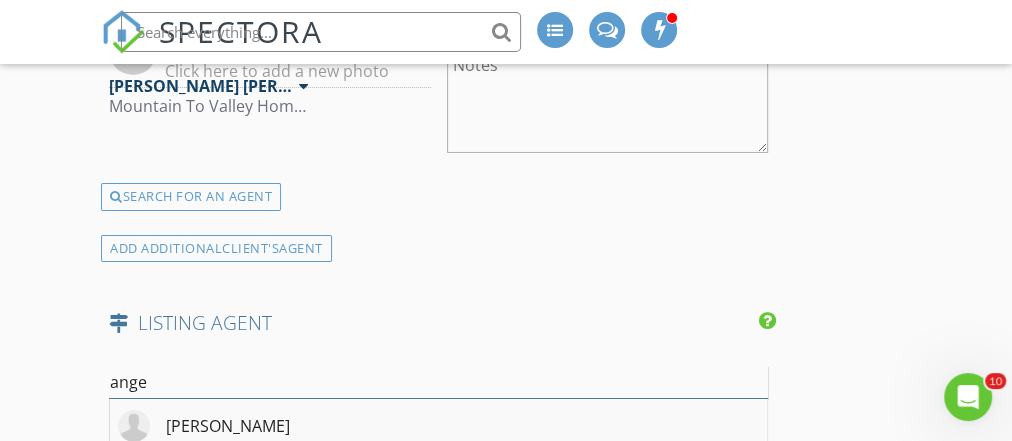 type on "ange" 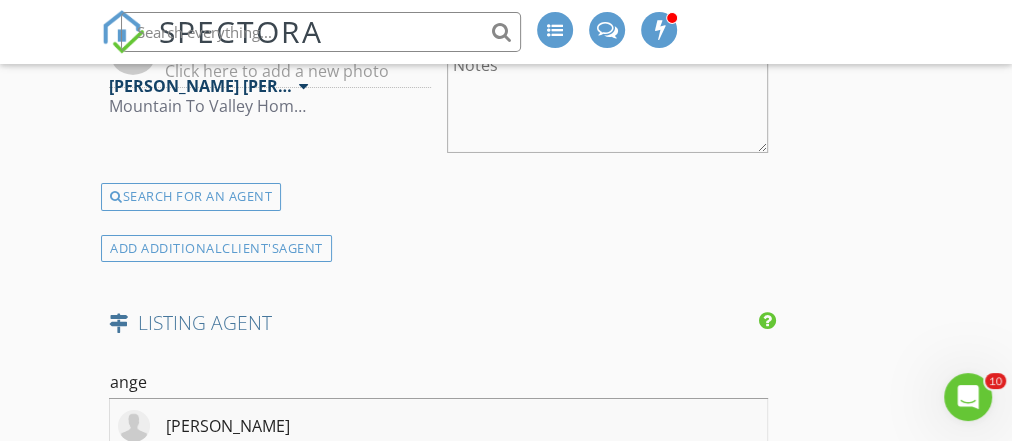 click on "Angela Young" at bounding box center [228, 426] 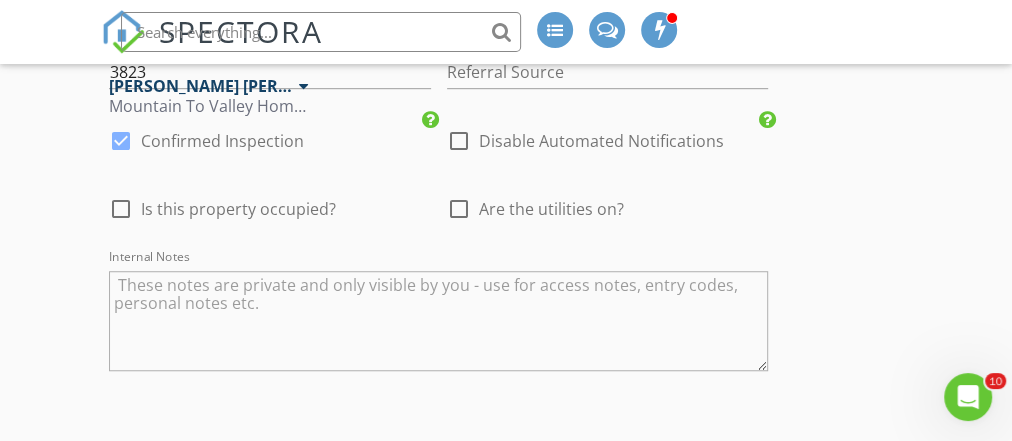 scroll, scrollTop: 4717, scrollLeft: 0, axis: vertical 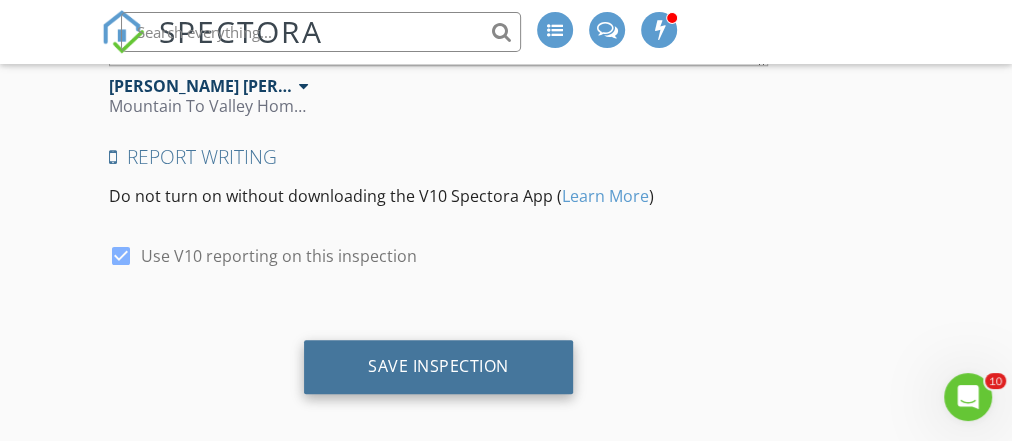 click on "Save Inspection" at bounding box center (438, 366) 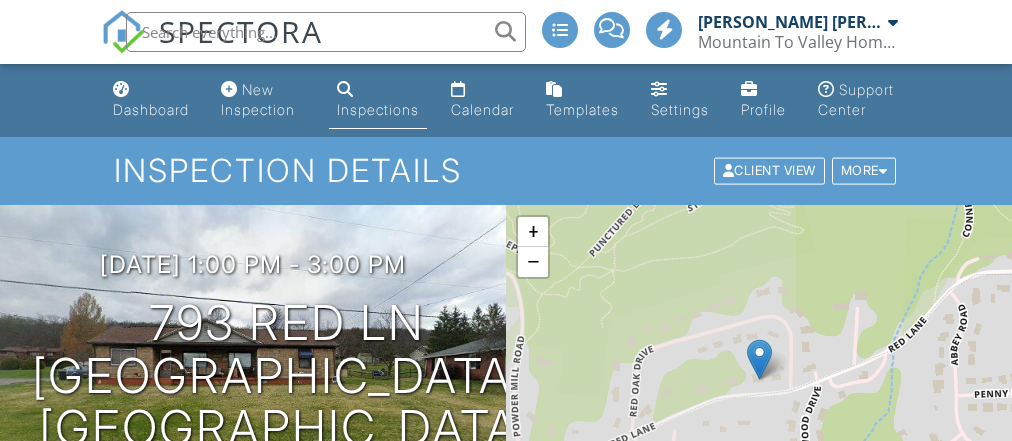 scroll, scrollTop: 0, scrollLeft: 0, axis: both 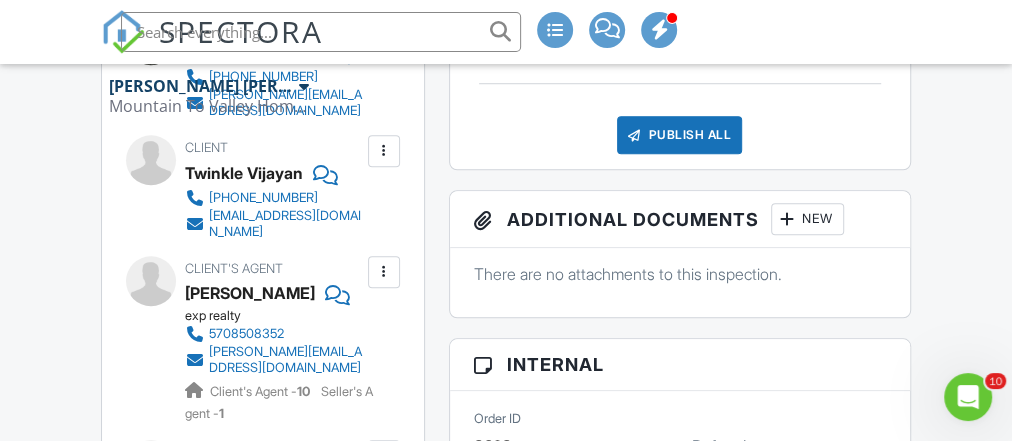 click at bounding box center (315, 32) 